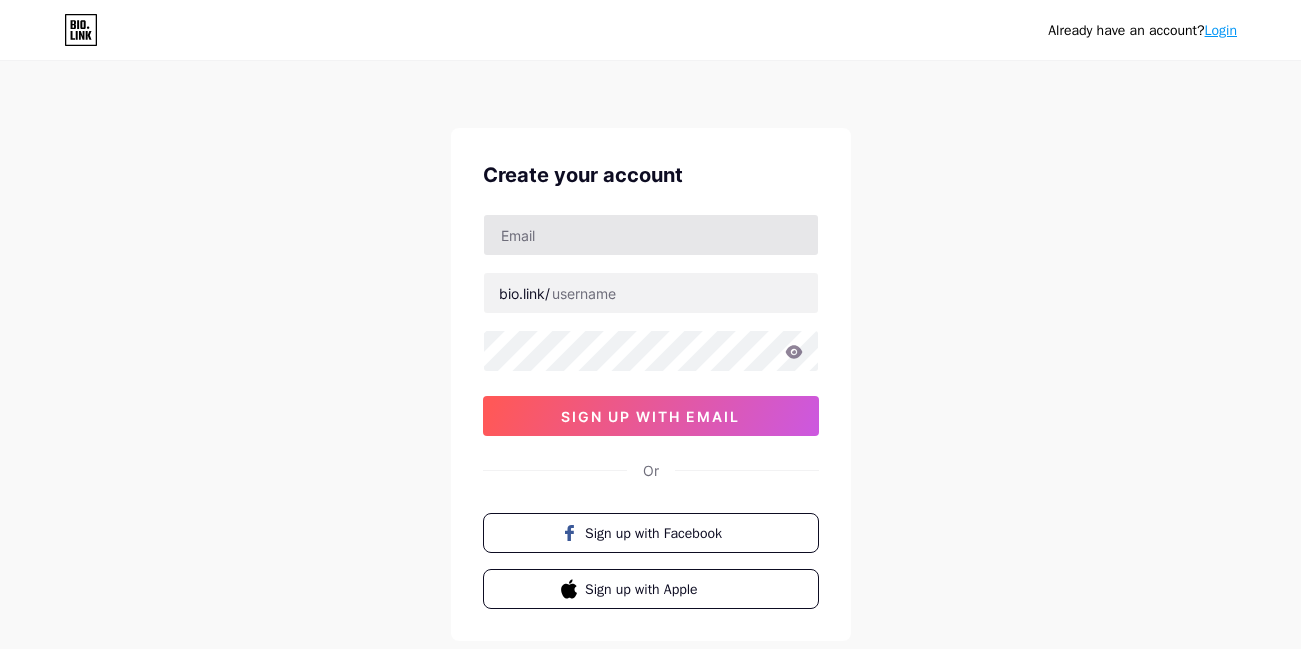 scroll, scrollTop: 0, scrollLeft: 0, axis: both 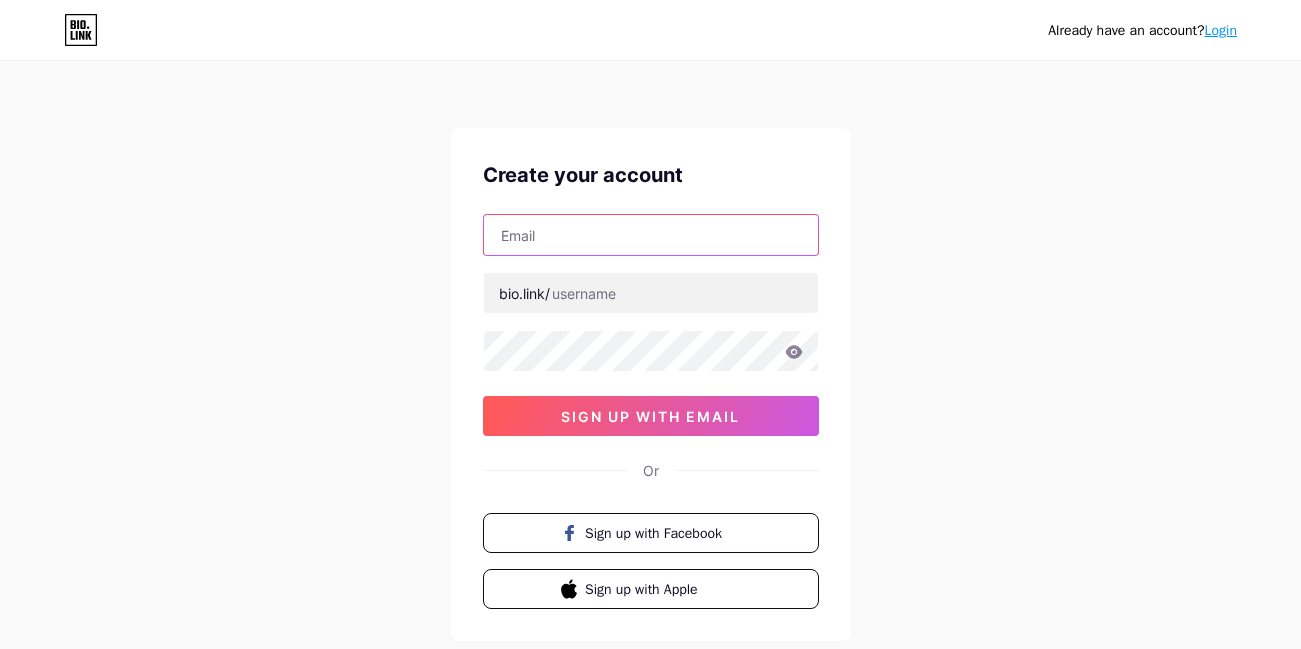 click at bounding box center [651, 235] 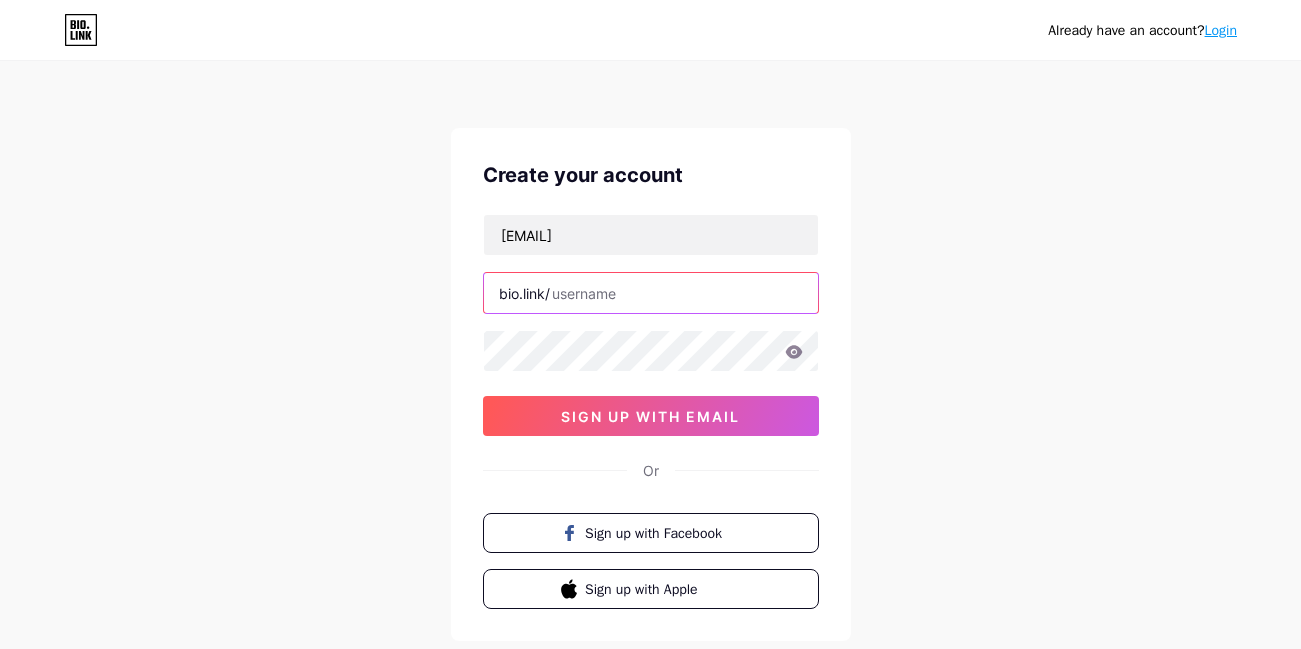 click at bounding box center (651, 293) 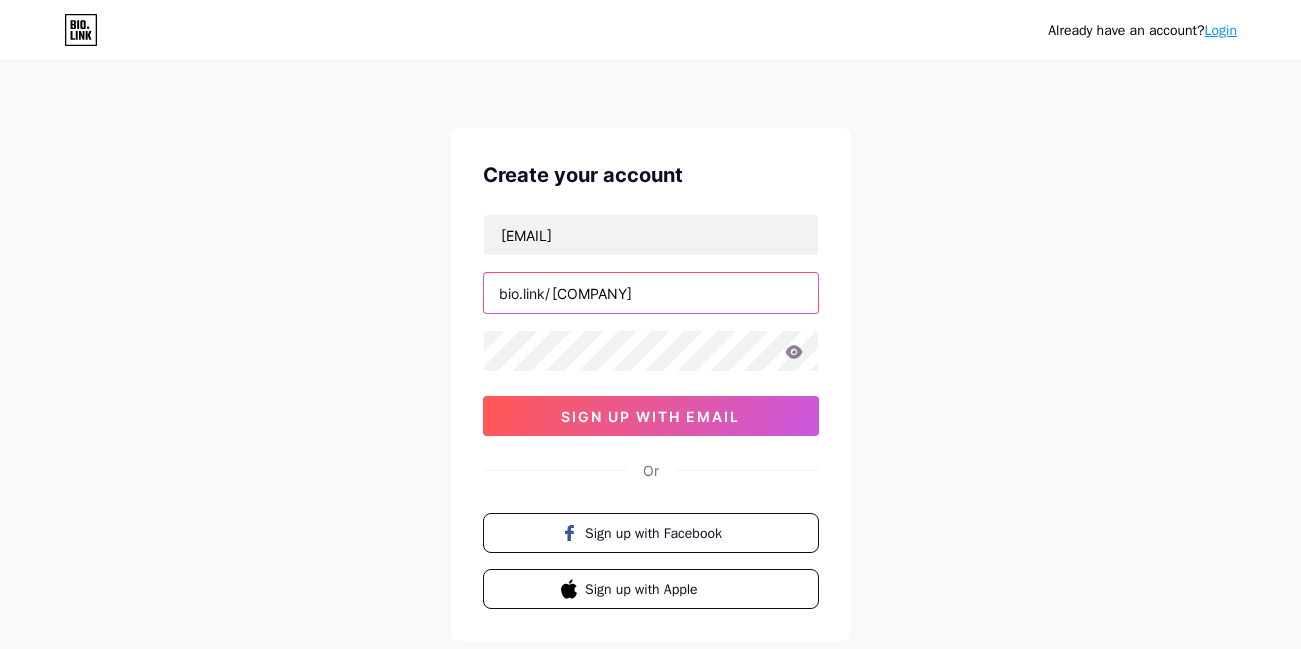type on "[COMPANY]" 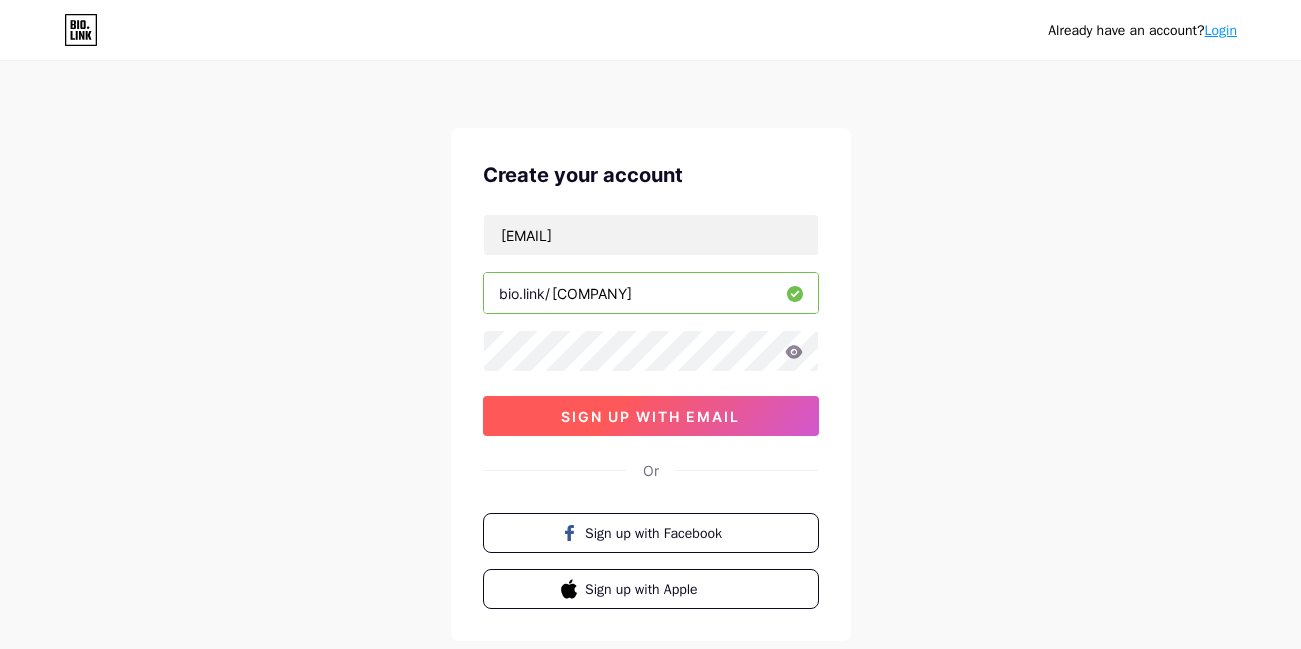 click on "sign up with email" at bounding box center (650, 416) 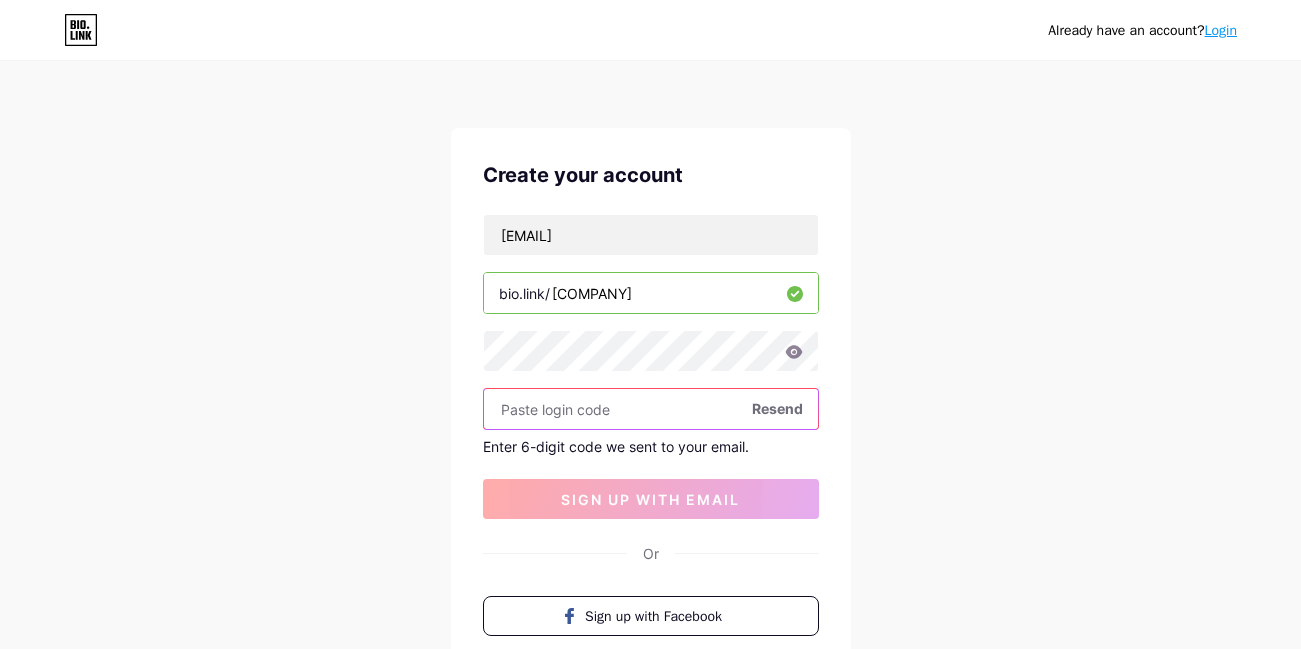 paste on "[NUMBER]" 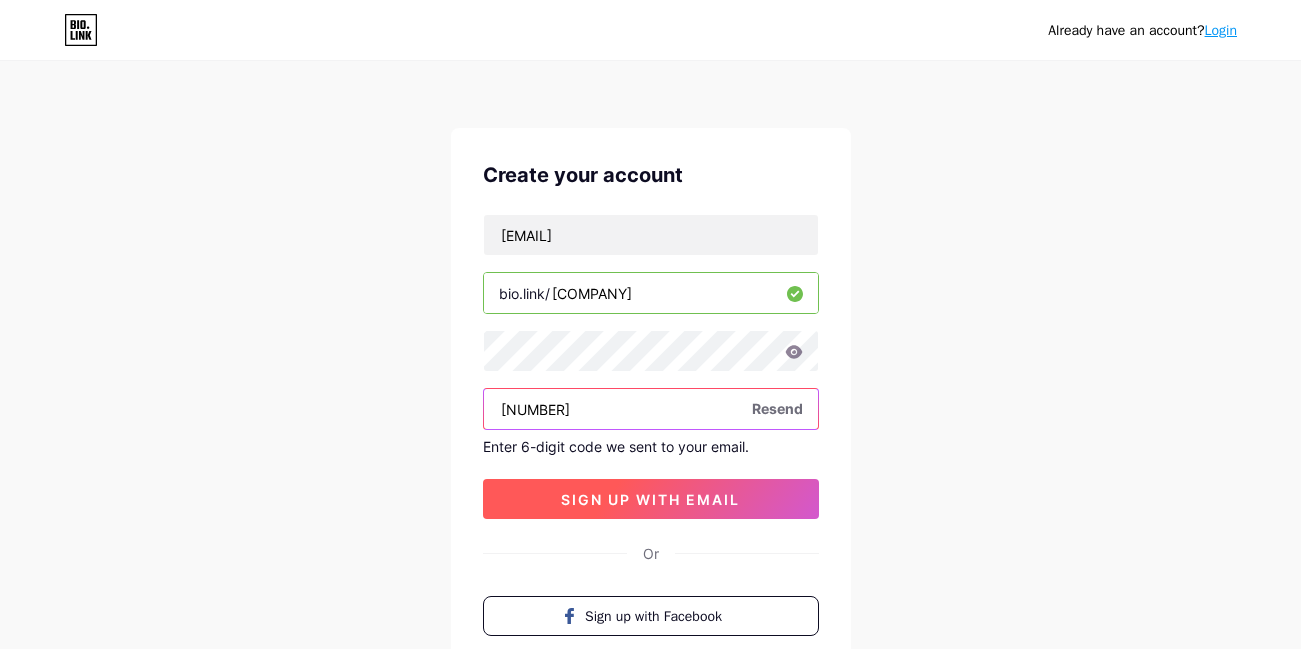 type on "[NUMBER]" 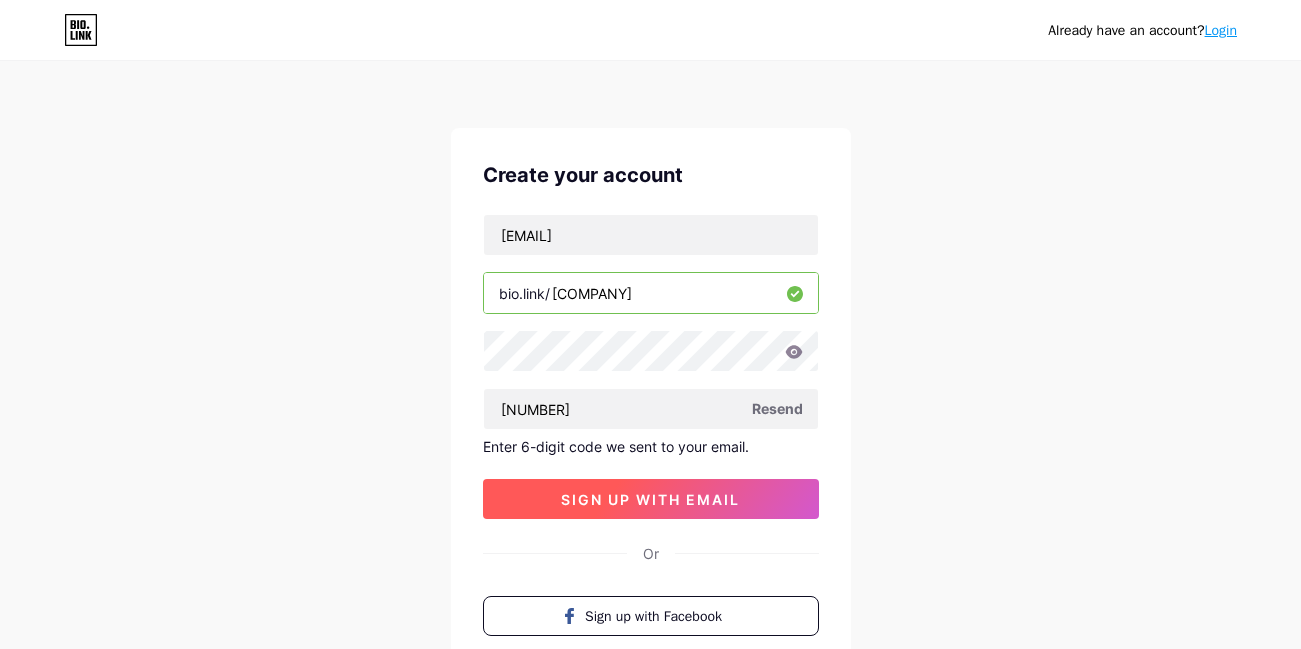 click on "sign up with email" at bounding box center (651, 499) 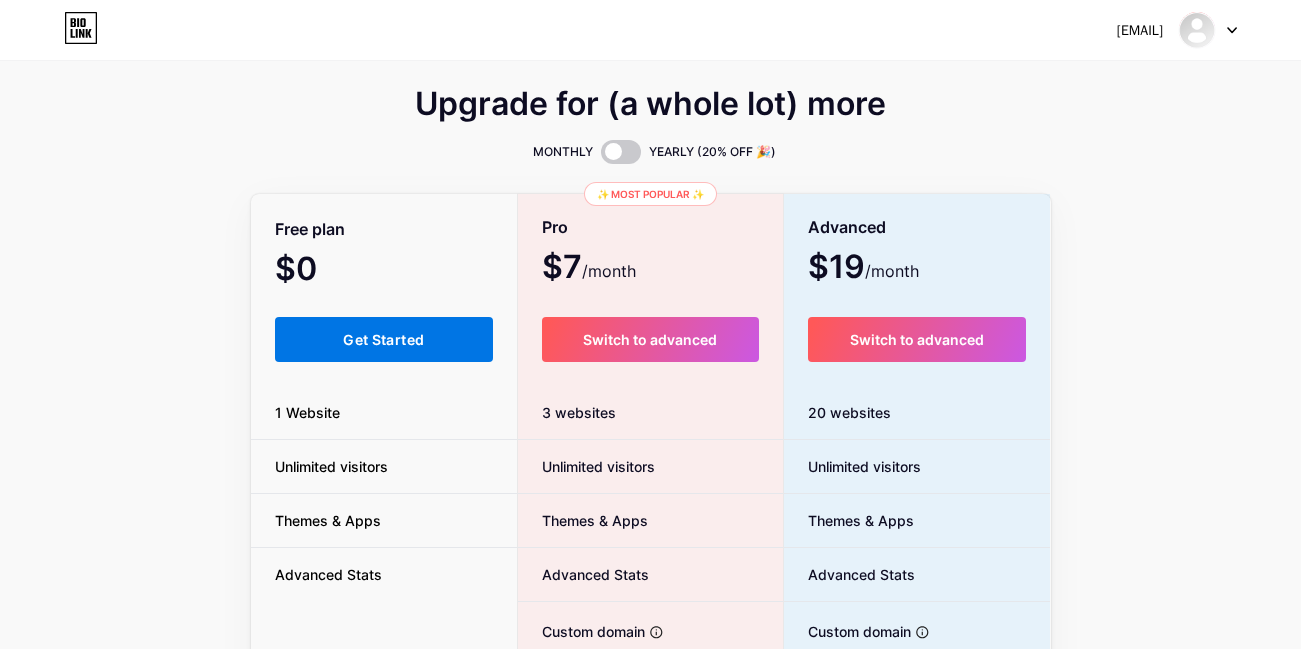 click on "Get Started" at bounding box center (383, 339) 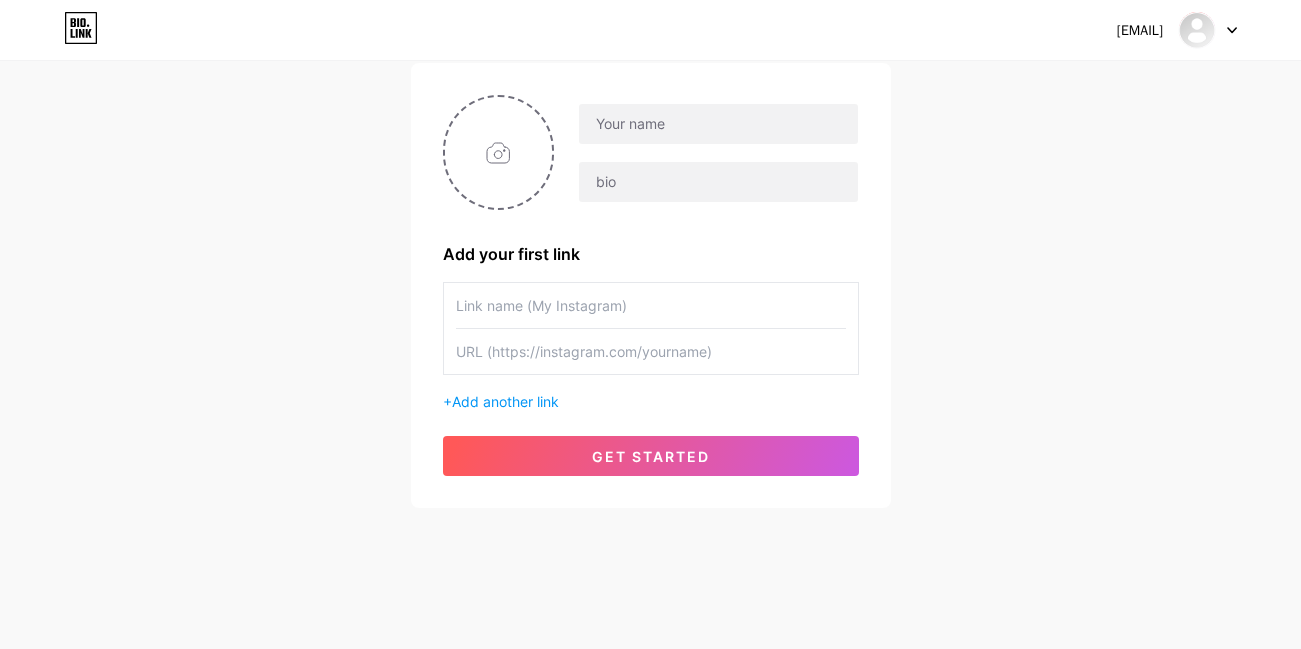 scroll, scrollTop: 144, scrollLeft: 0, axis: vertical 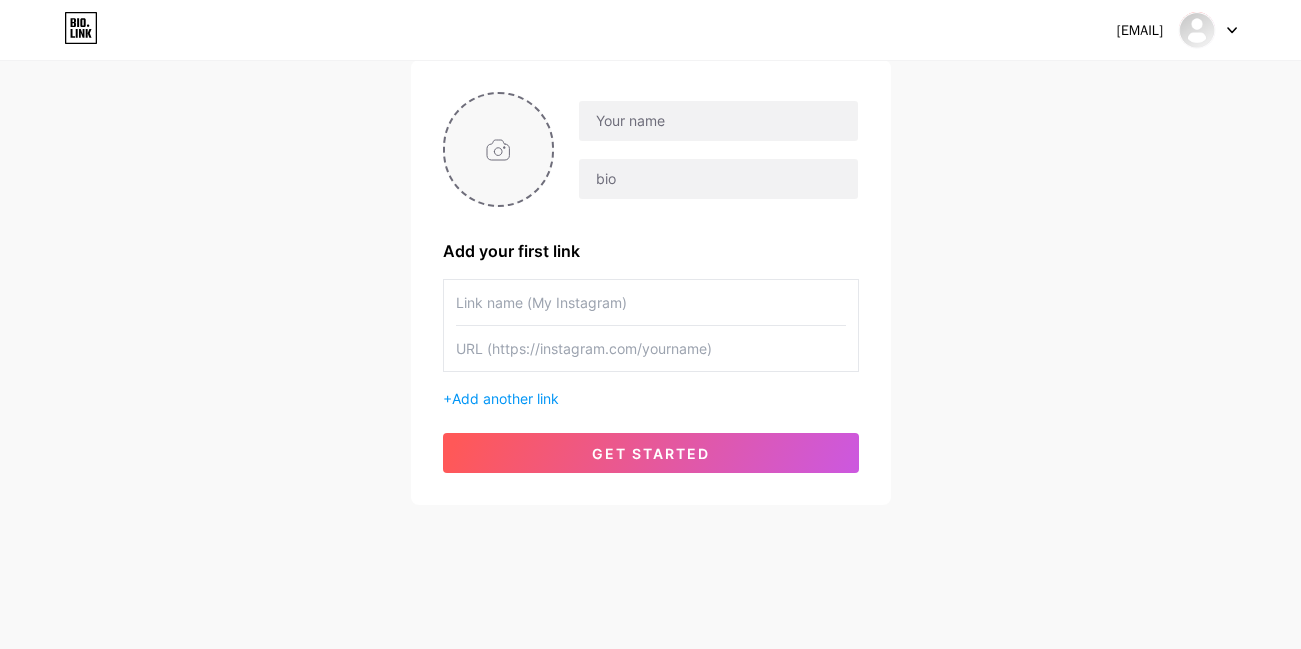 click at bounding box center (499, 149) 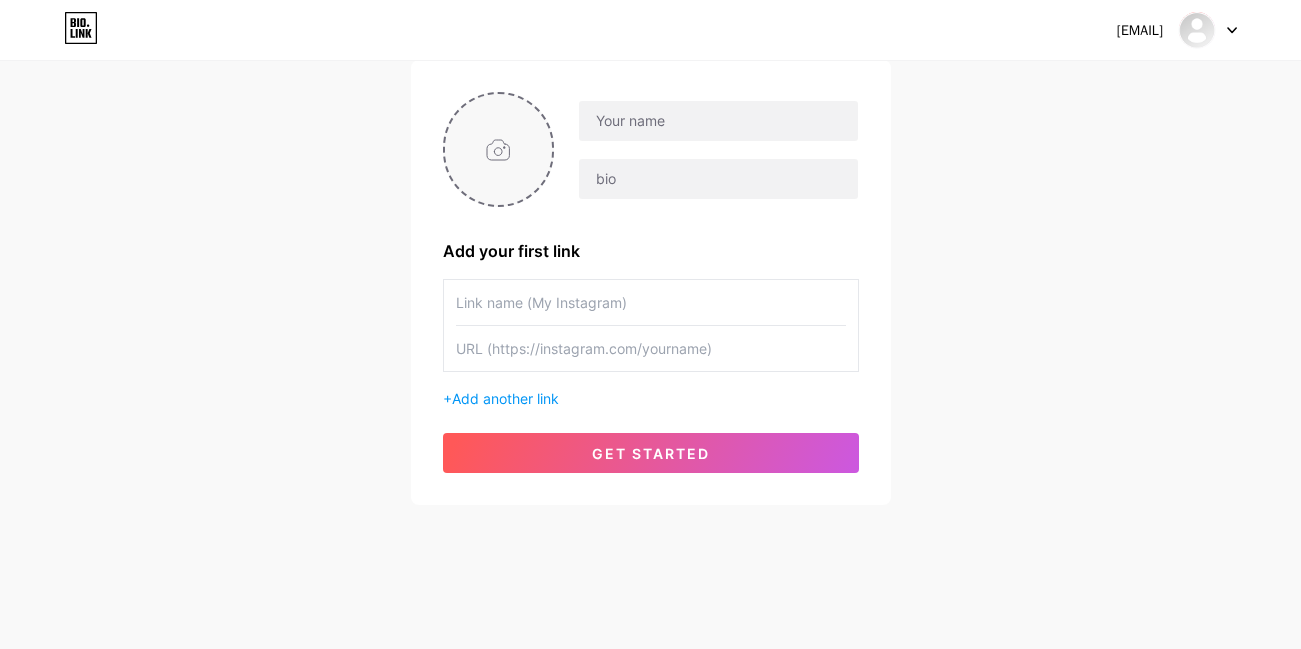 type on "C:\fakepath\[COMPANY] logo.png" 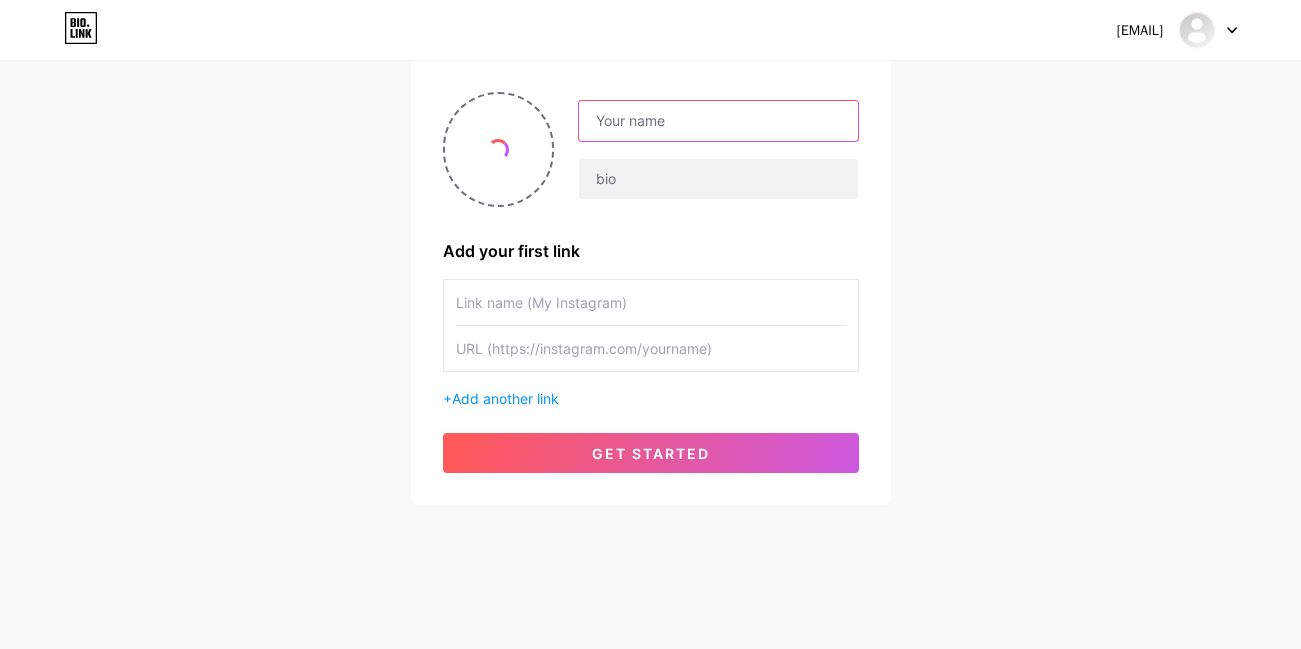 click at bounding box center (718, 121) 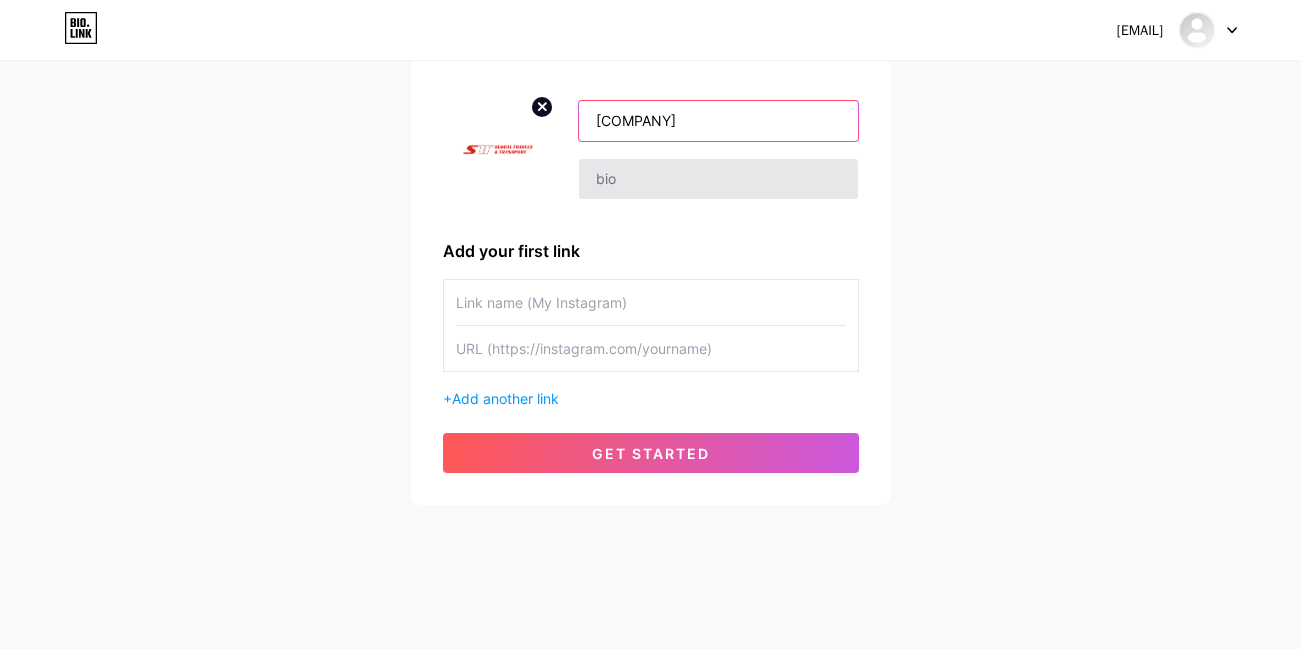 type on "[COMPANY]" 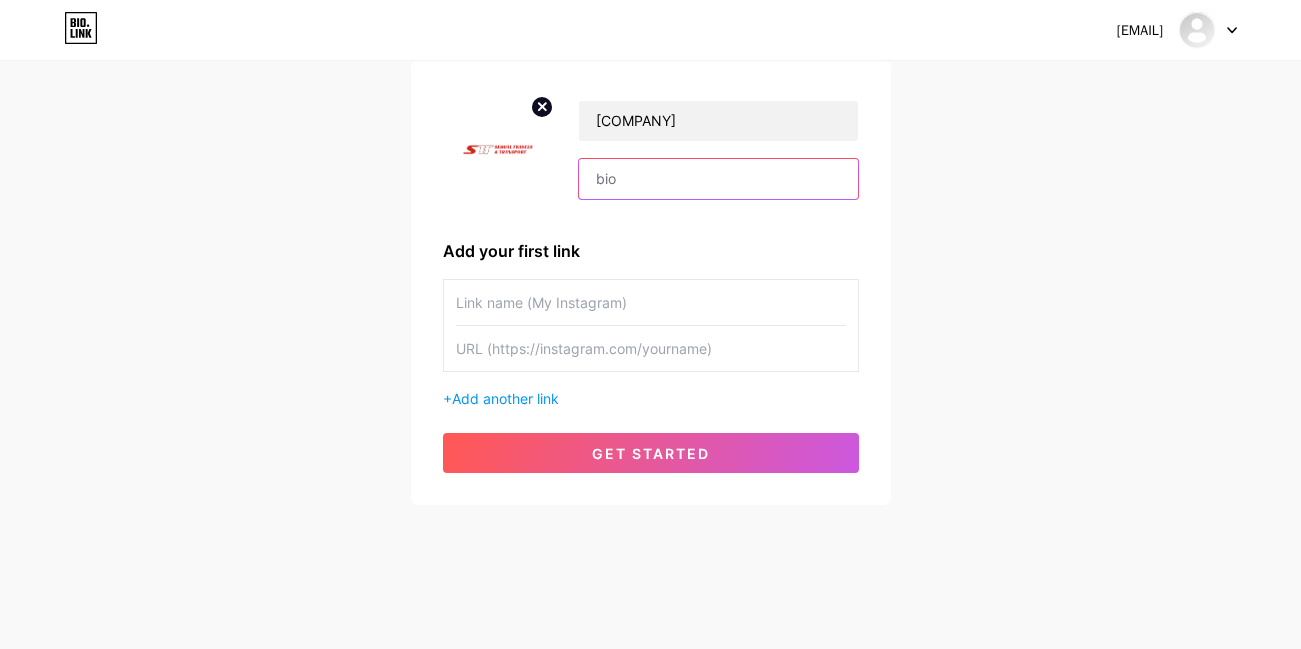 click at bounding box center [718, 179] 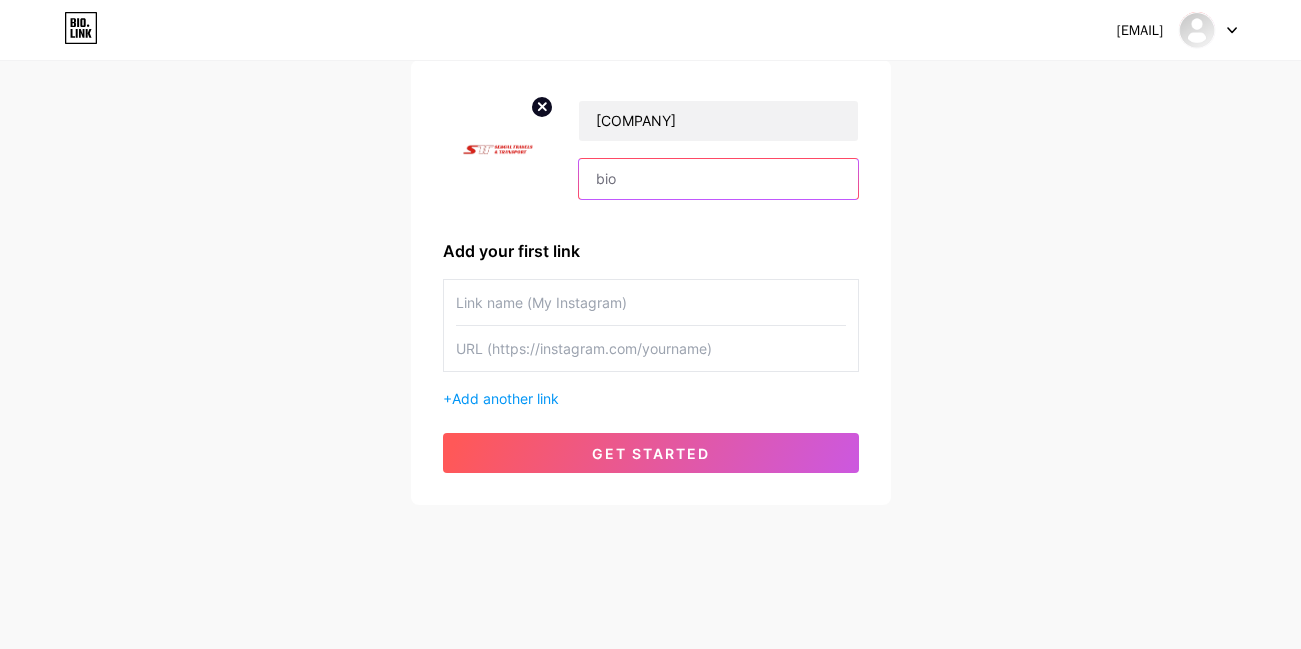 paste on "[COMPANY] provides premium bus rental and tempo traveller services in [CITY], offering safe, comfortable, and reliable transport for family trips, group tours, and corporate travel. With a well-maintained fleet ranging from 12 to 50-seater vehicles, we ensure smooth journeys backed by professional drivers and expert planning. Whether you're travelling within [CITY] or exploring nearby destinations, our team is committed to delivering hassle-free experiences with flexible options to suit every need. Choos" 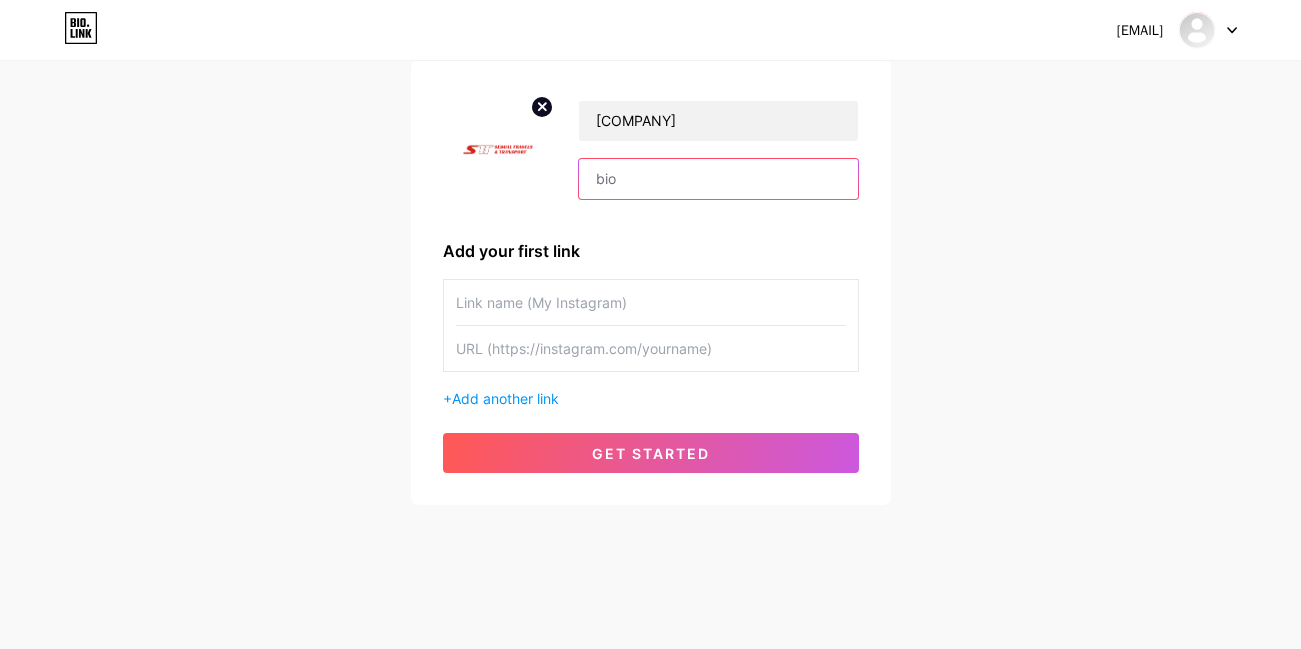 type on "[COMPANY] provides premium bus rental and tempo traveller services in [CITY], offering safe, comfortable, and reliable transport for family trips, group tours, and corporate travel. With a well-maintained fleet ranging from 12 to 50-seater vehicles, we ensure smooth journeys backed by professional drivers and expert planning. Whether you're travelling within [CITY] or exploring nearby destinations, our team is committed to delivering hassle-free experiences with flexible options to suit every need. Choos" 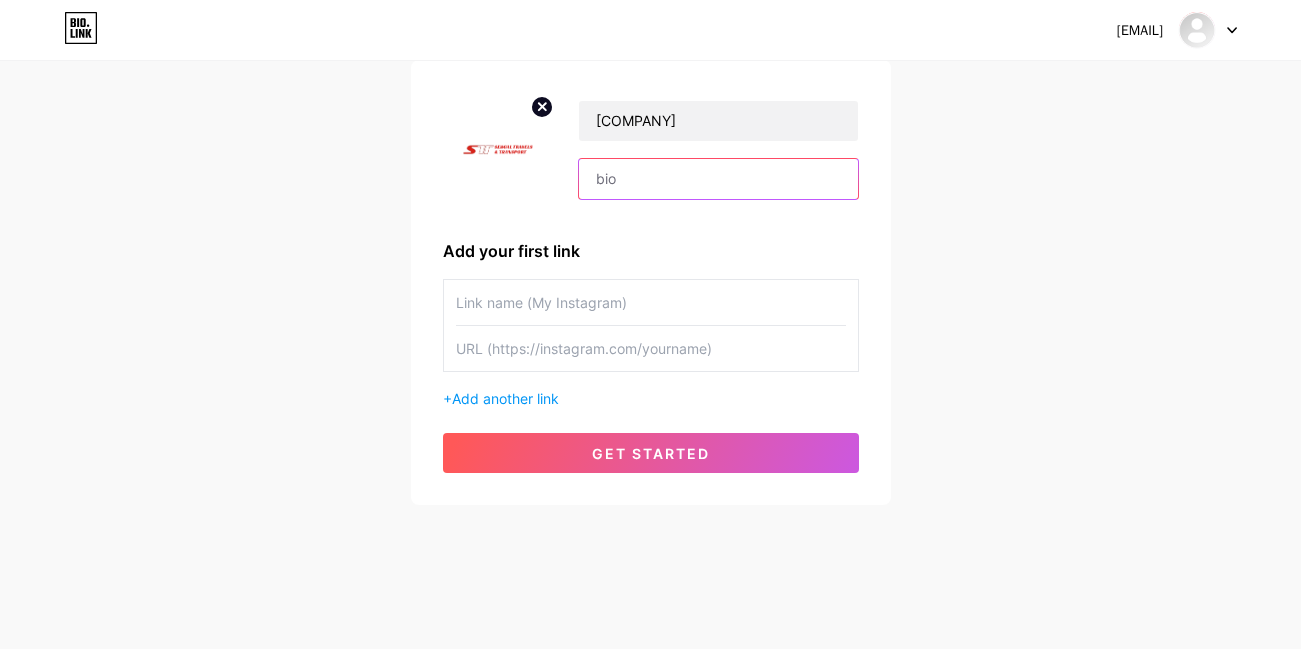 scroll, scrollTop: 0, scrollLeft: 0, axis: both 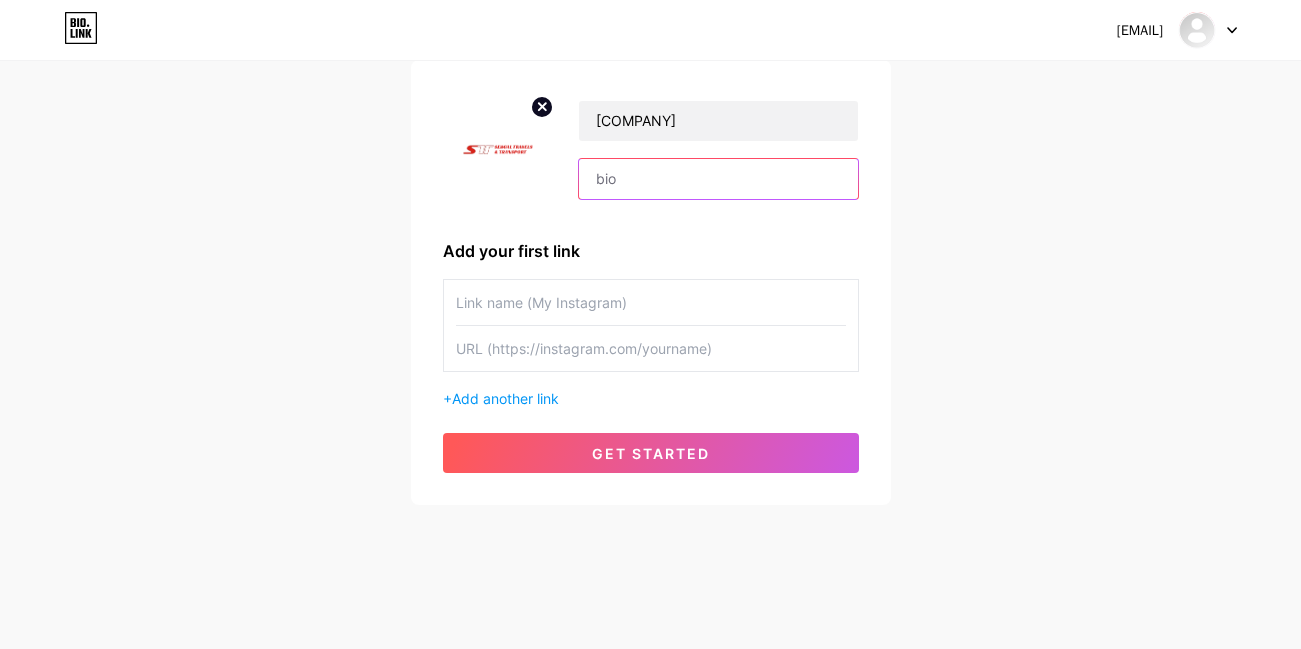 paste on "[COMPANY] is a Tourist and Transport service provider company in [CITY].[COMPANY] offers reliable bus, tempo traveler & car rental services in [CITY], ensuring excellent travel experiences across India." 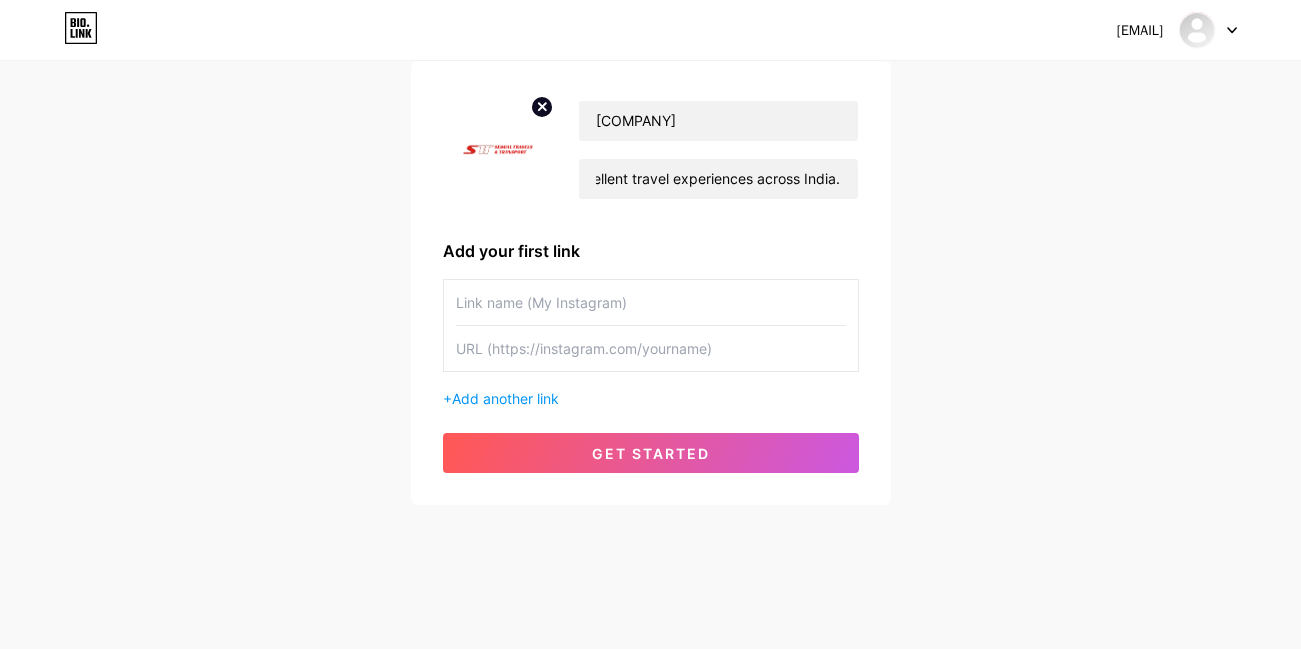 scroll, scrollTop: 0, scrollLeft: 0, axis: both 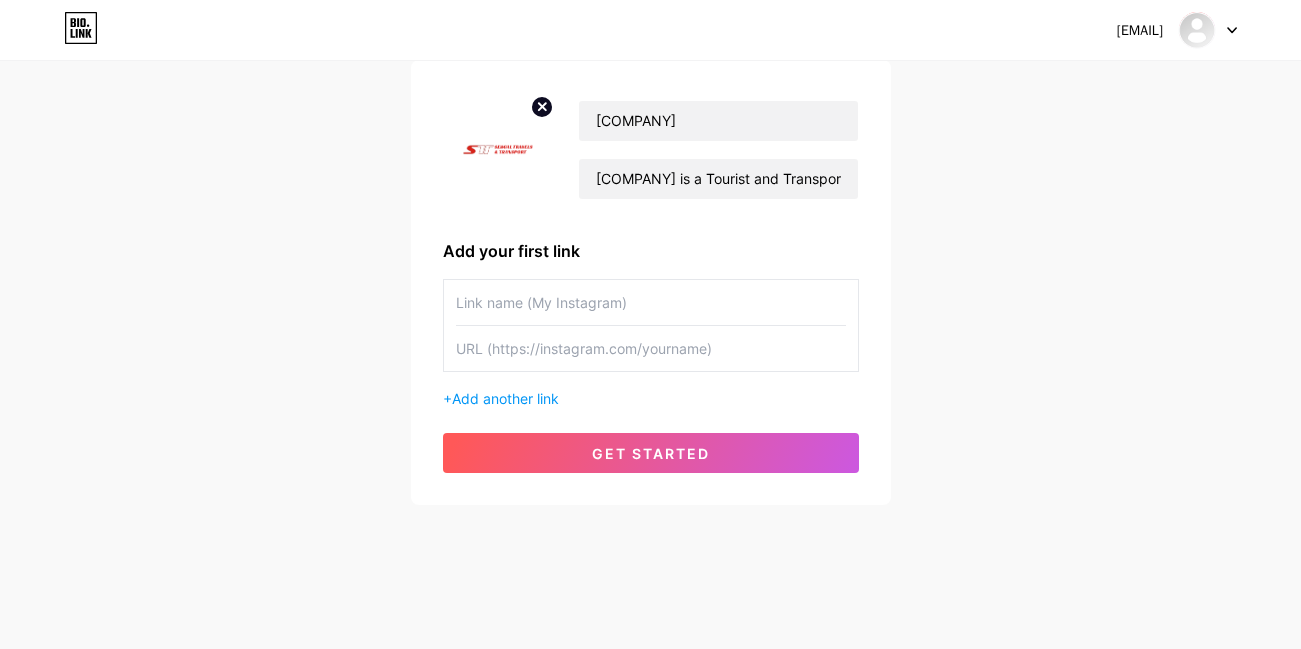 click at bounding box center [651, 302] 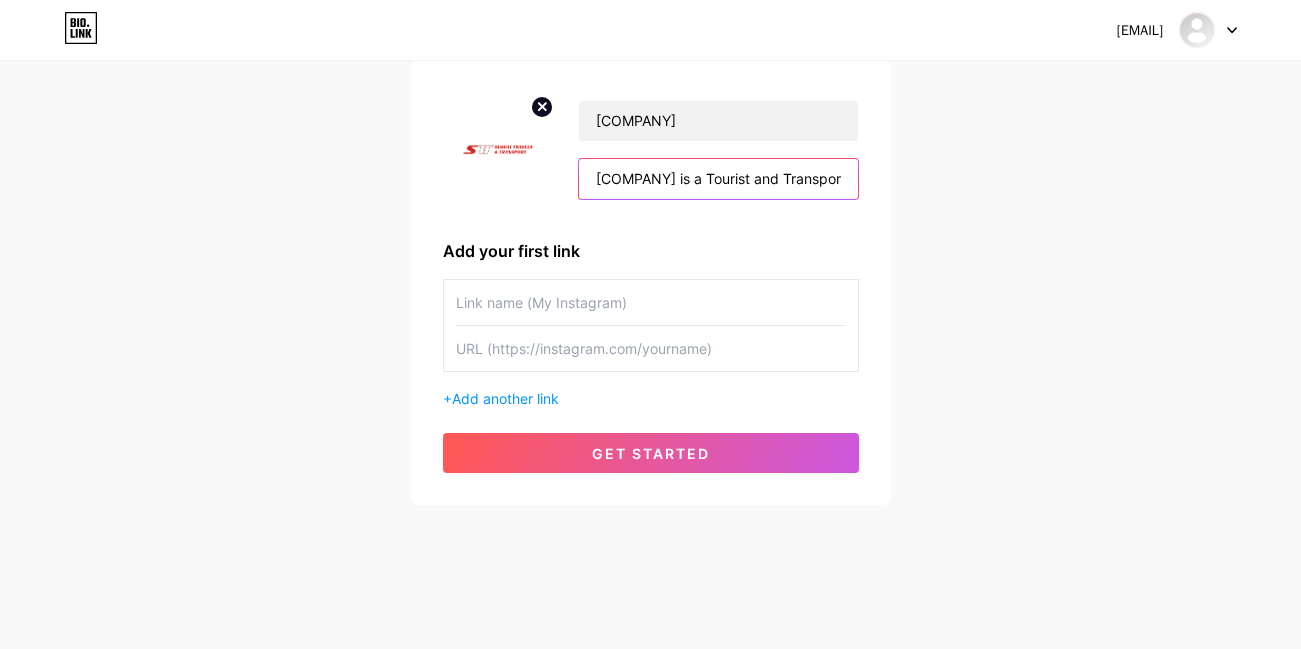 click on "[COMPANY] is a Tourist and Transport service provider company in [CITY].[COMPANY] offers reliable bus, tempo traveler & car rental services in [CITY], ensuring excellent travel experiences across India." at bounding box center [718, 179] 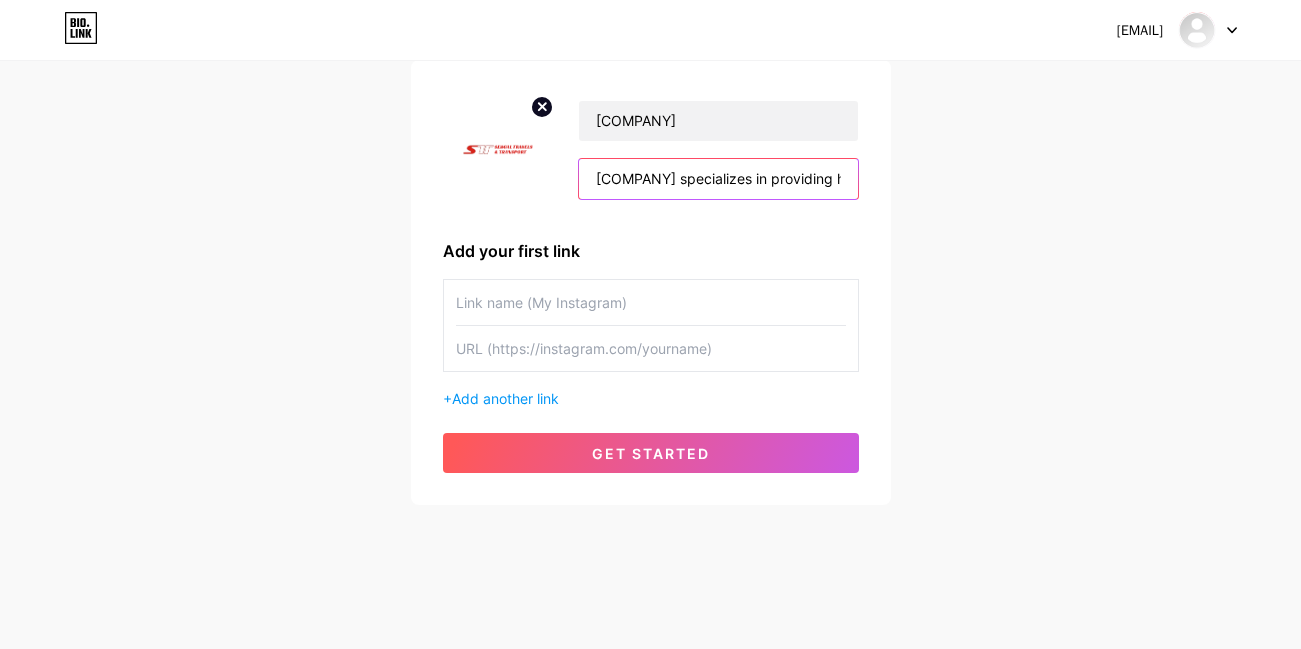 scroll, scrollTop: 0, scrollLeft: 2769, axis: horizontal 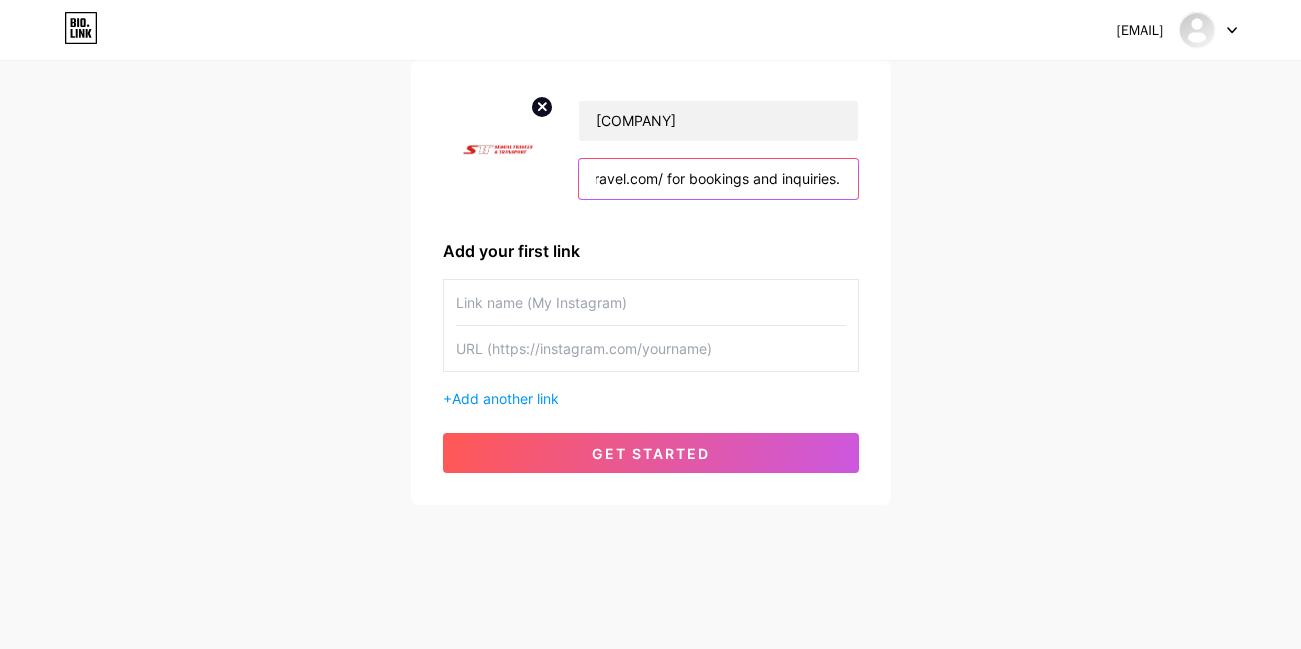 type on "[COMPANY] specializes in providing high-quality and comfortable options to hire bus rental and tempo traveller services in [CITY]. Our fleet is well-maintained that ensures a smooth journey for your tour group or family trip. Our aim is providing our customer expert transport solutions to make their trip safe and memorable. Give us a call today for hassle-free travel experience in [CITY] and beyond. Visit https://sehgaltravel.com/ for bookings and inquiries." 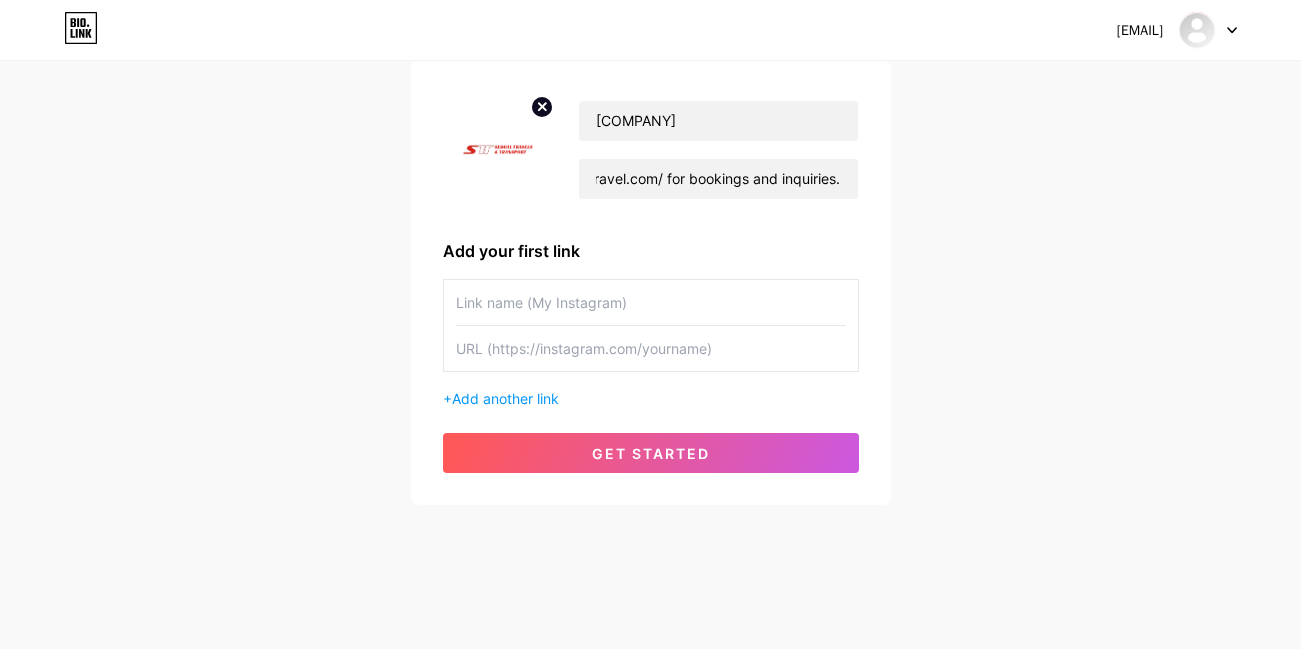 click at bounding box center (651, 302) 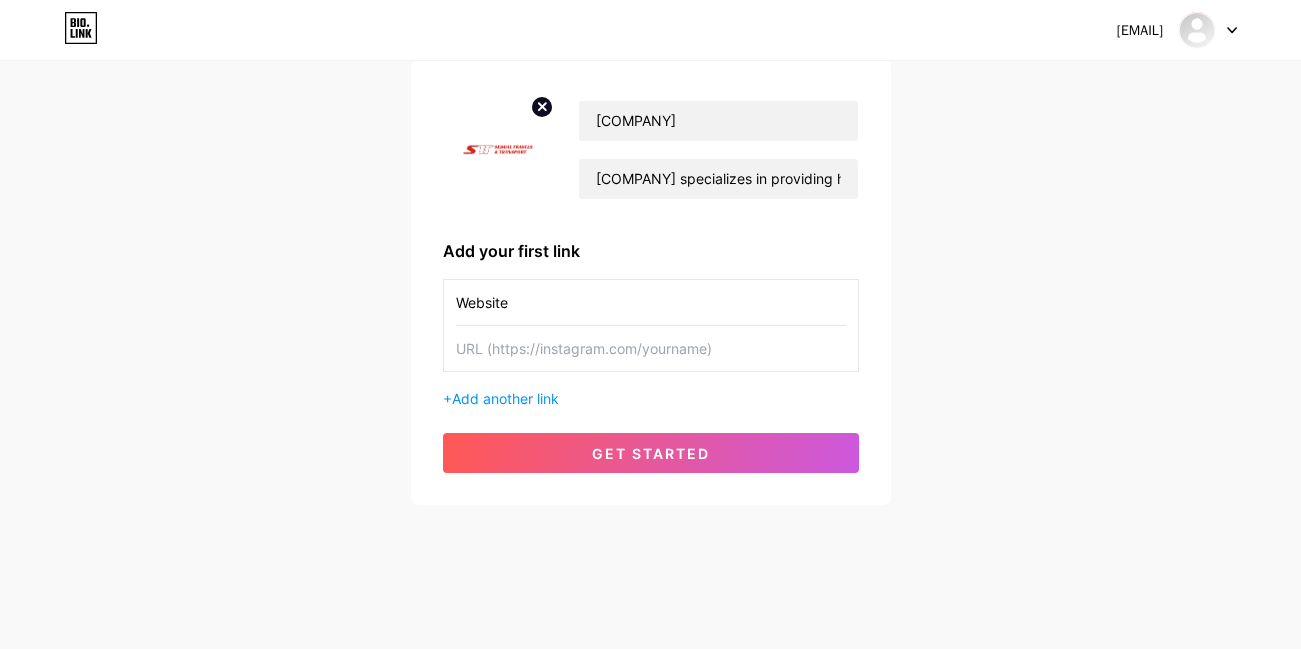 type on "Website" 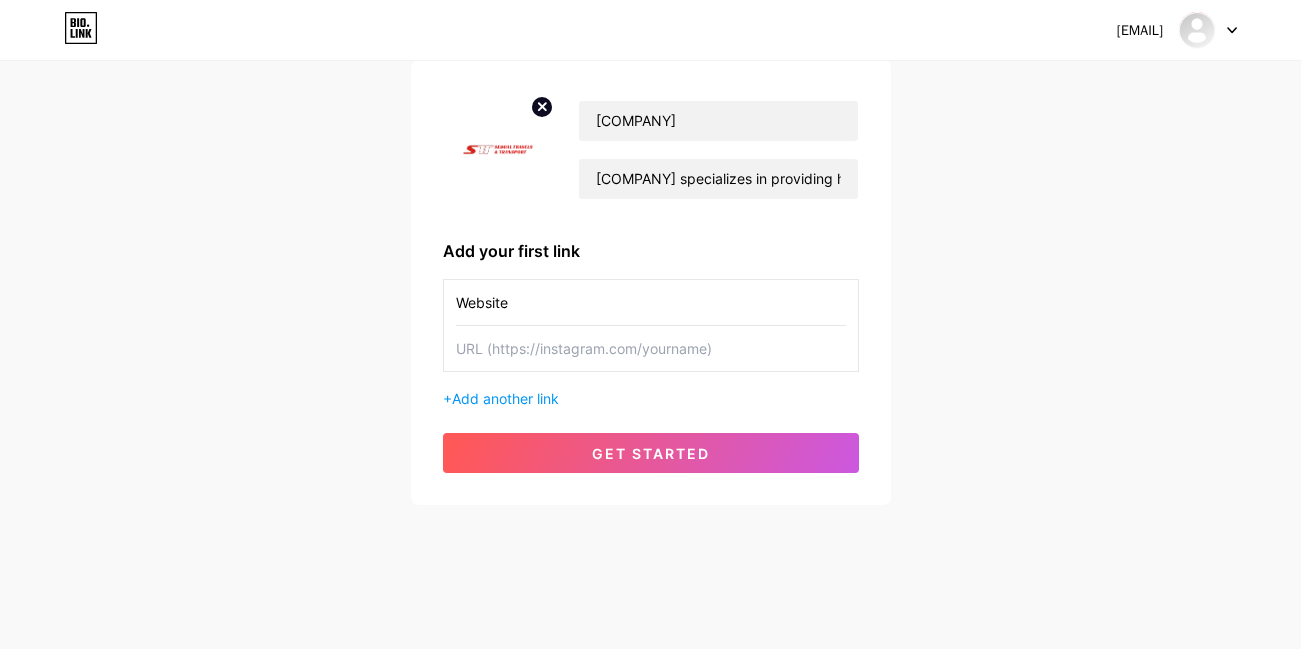 paste on "https://sehgaltravel.com/" 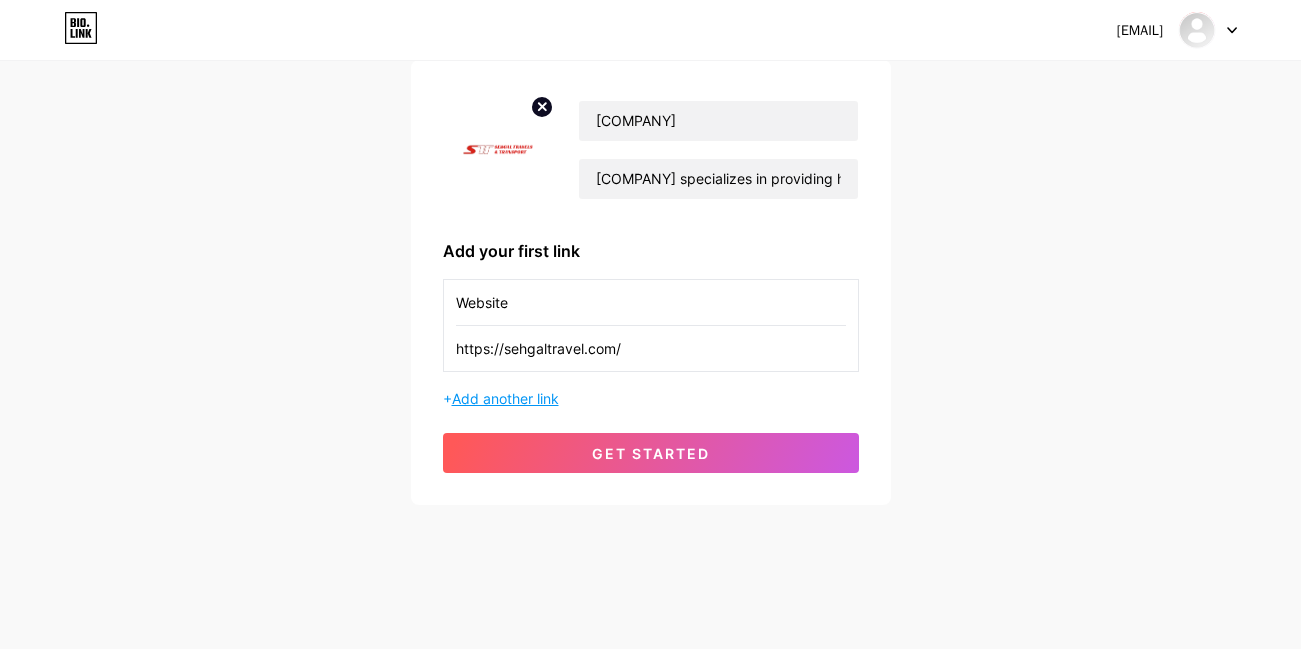 type on "https://sehgaltravel.com/" 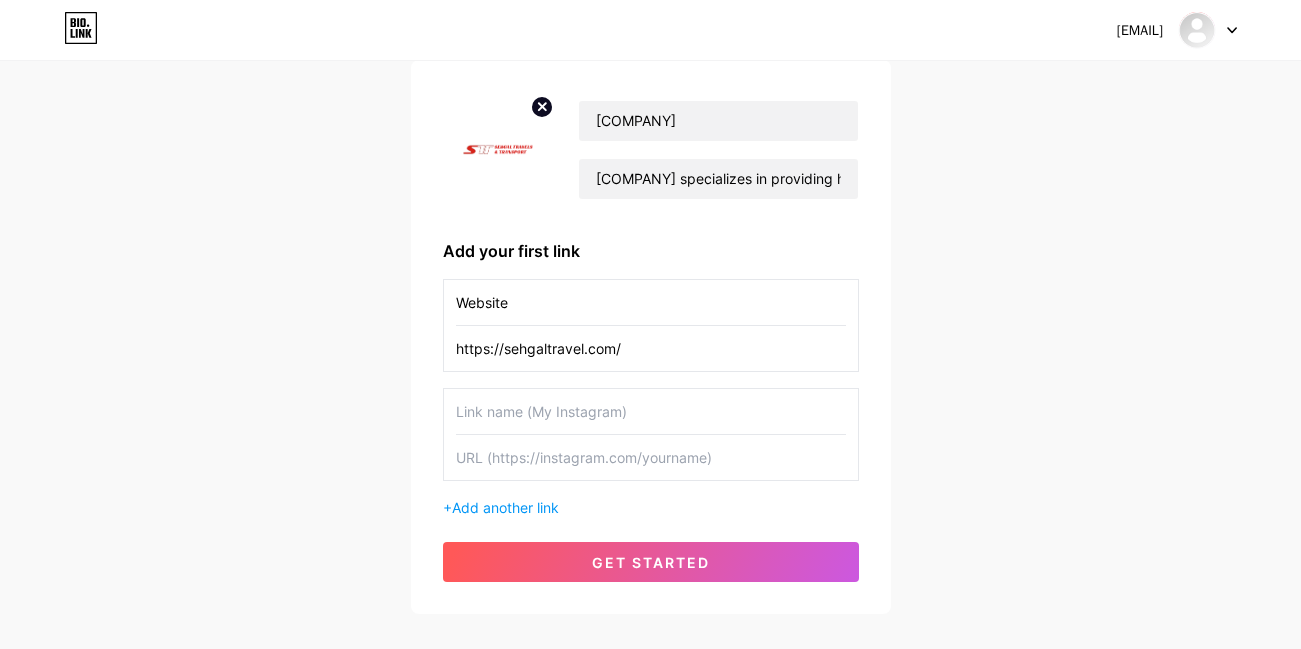 click at bounding box center (651, 411) 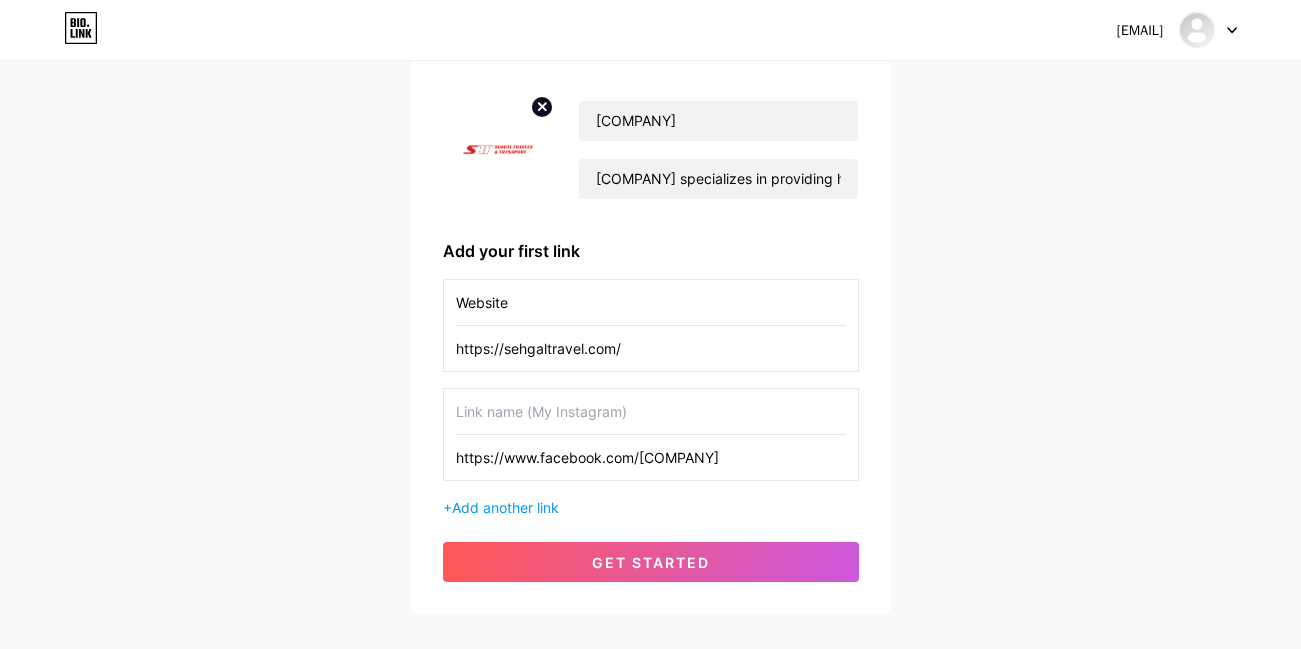click on "https://www.facebook.com/[COMPANY]" at bounding box center (651, 457) 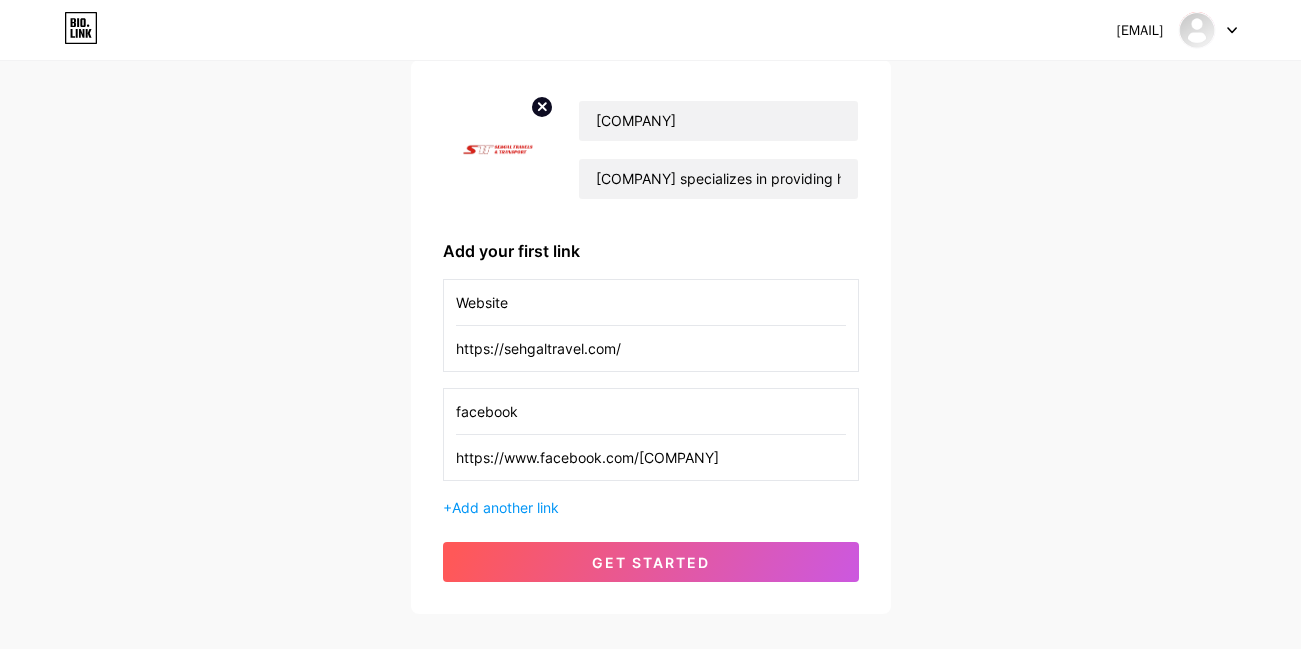 type on "facebook" 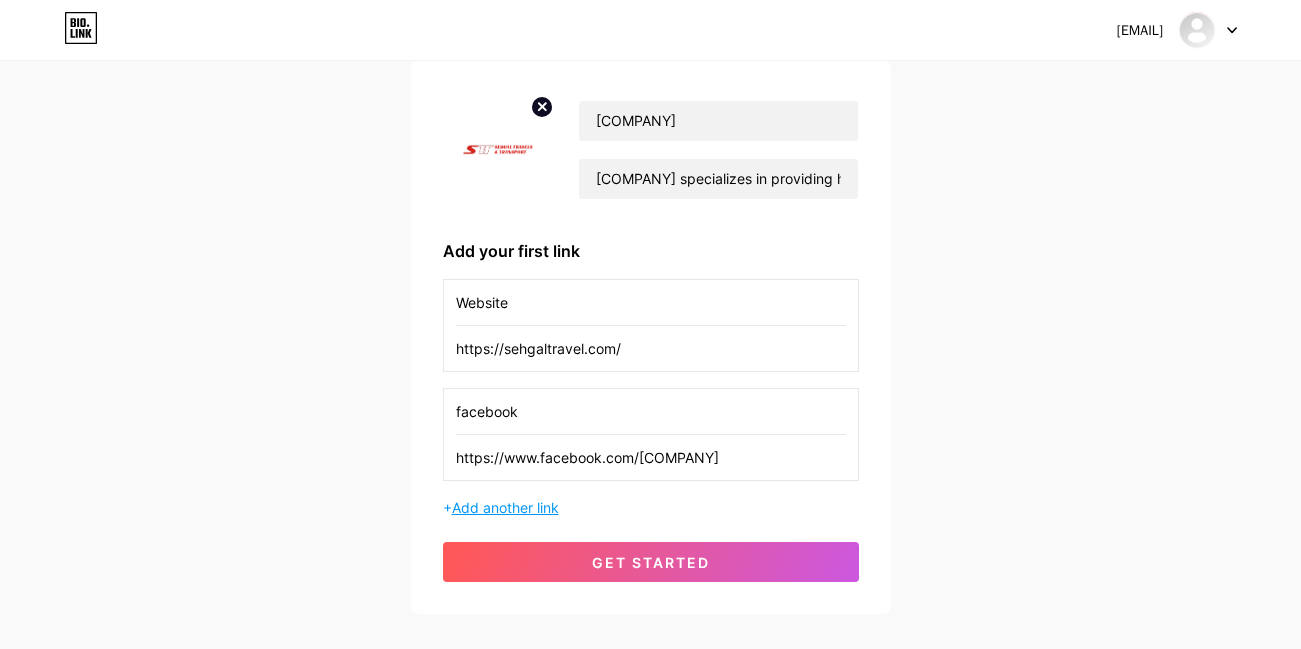 click on "Add another link" at bounding box center [505, 507] 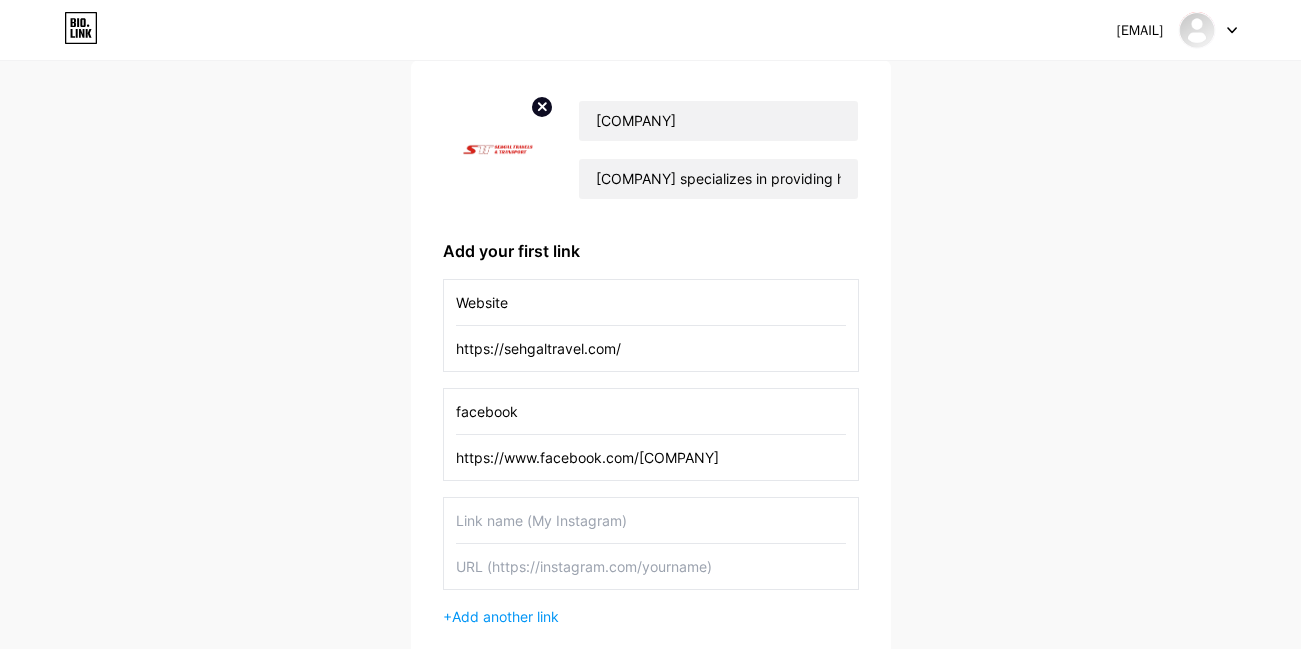 click at bounding box center [651, 566] 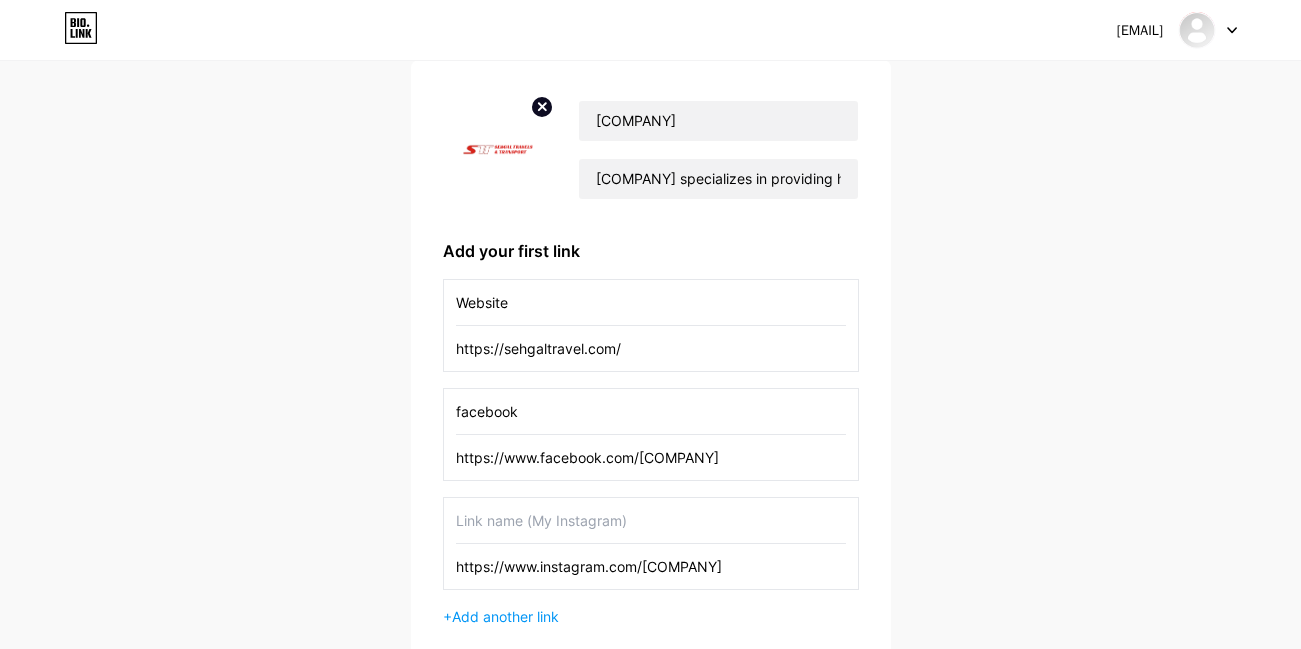 type on "https://www.instagram.com/[COMPANY]" 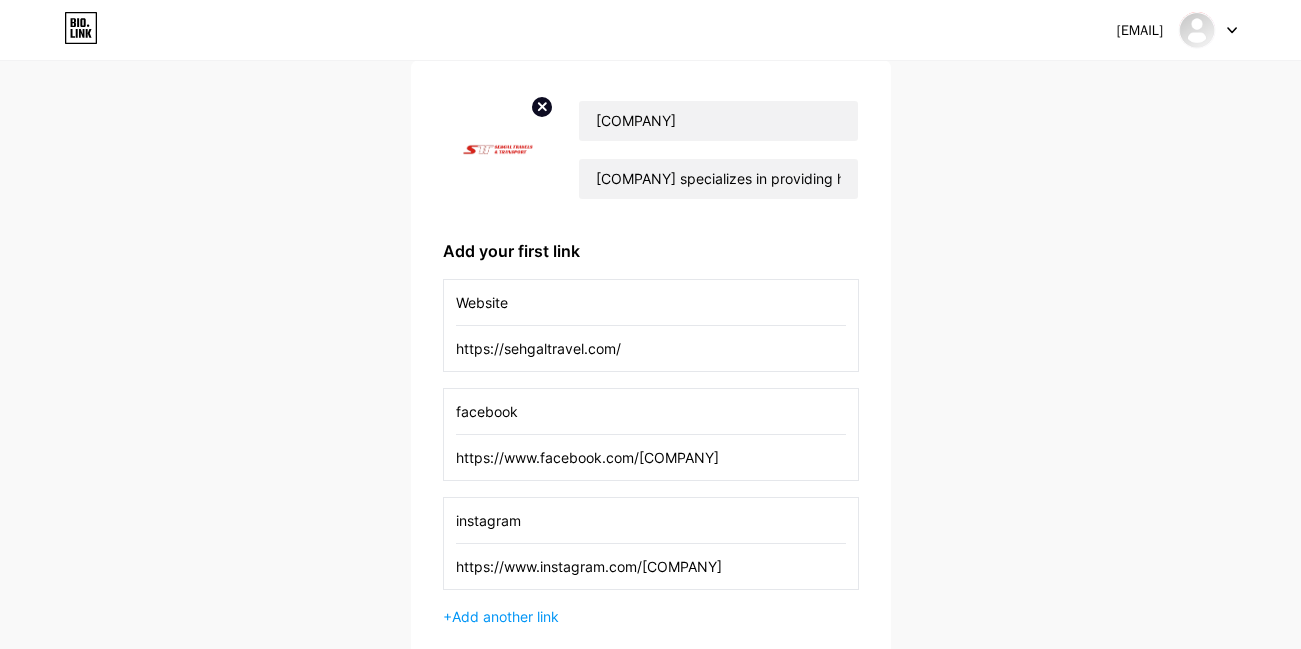 click on "instagram" at bounding box center (651, 520) 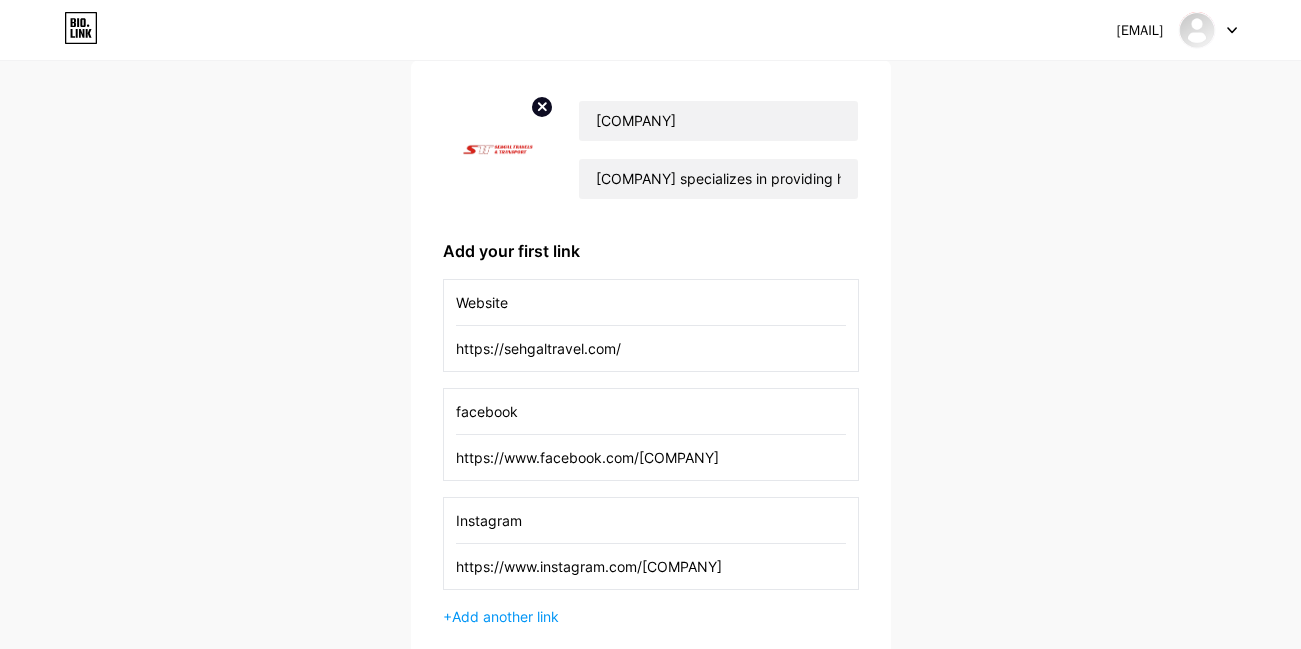 type on "Instagram" 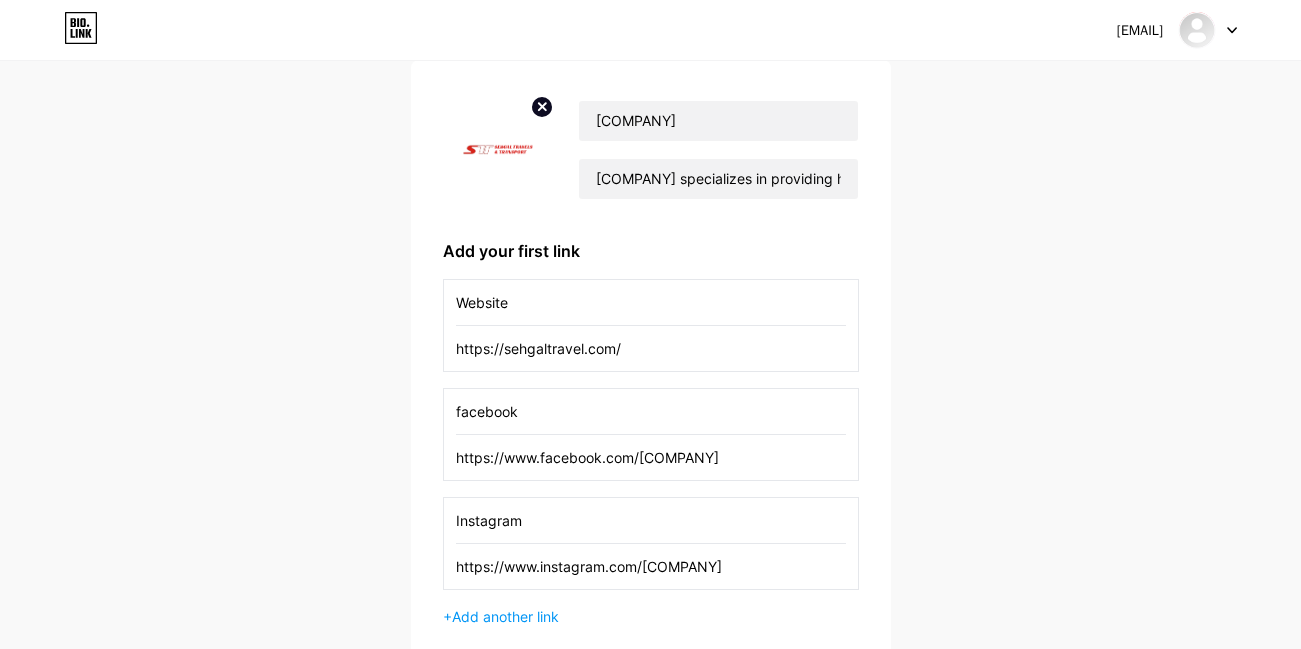 click on "facebook" at bounding box center [651, 411] 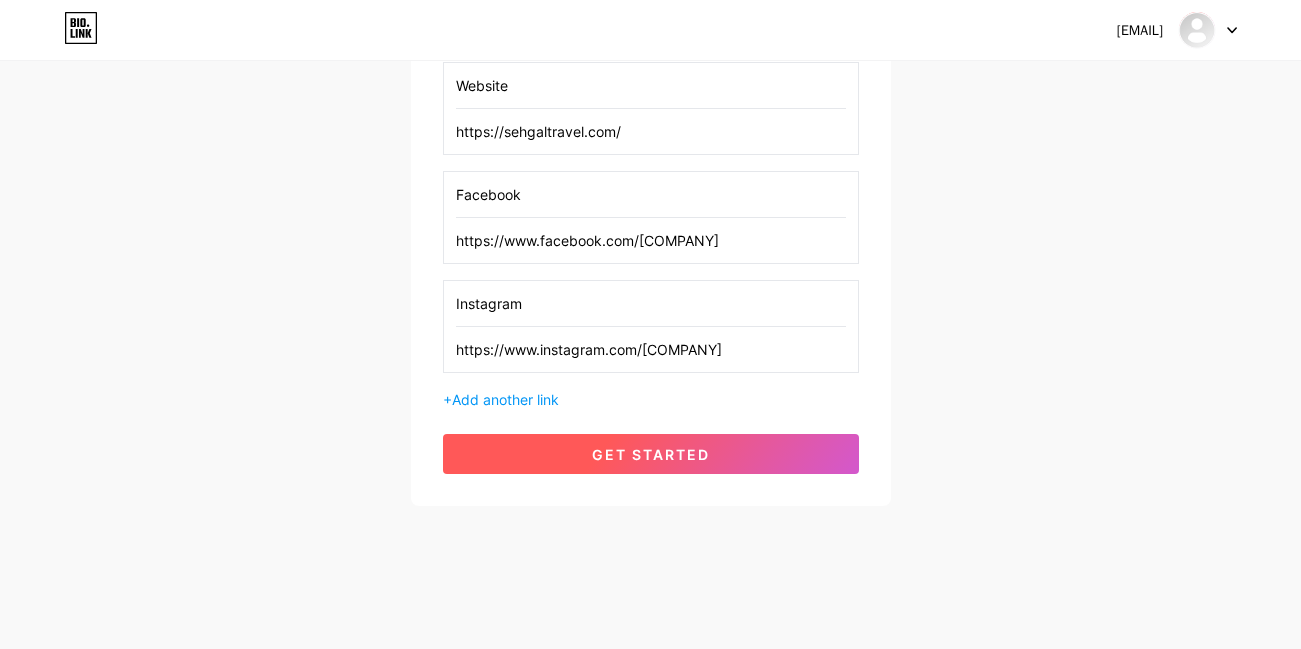 scroll, scrollTop: 362, scrollLeft: 0, axis: vertical 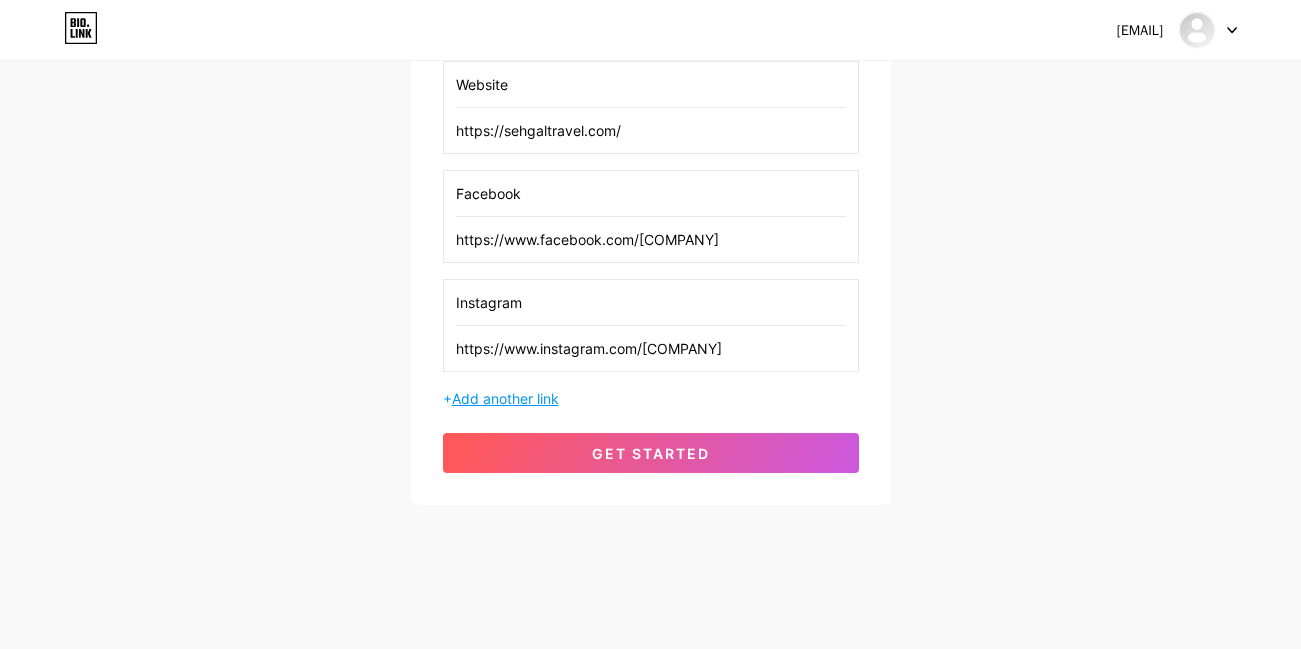 type on "Facebook" 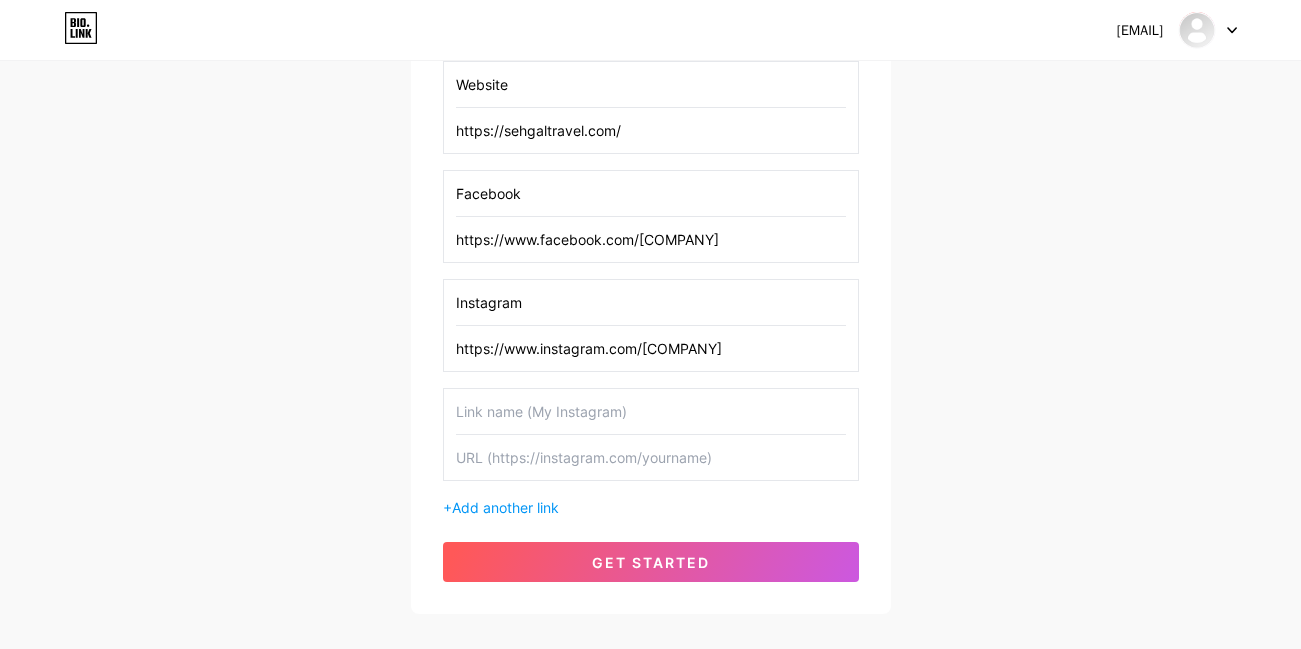 click at bounding box center [651, 457] 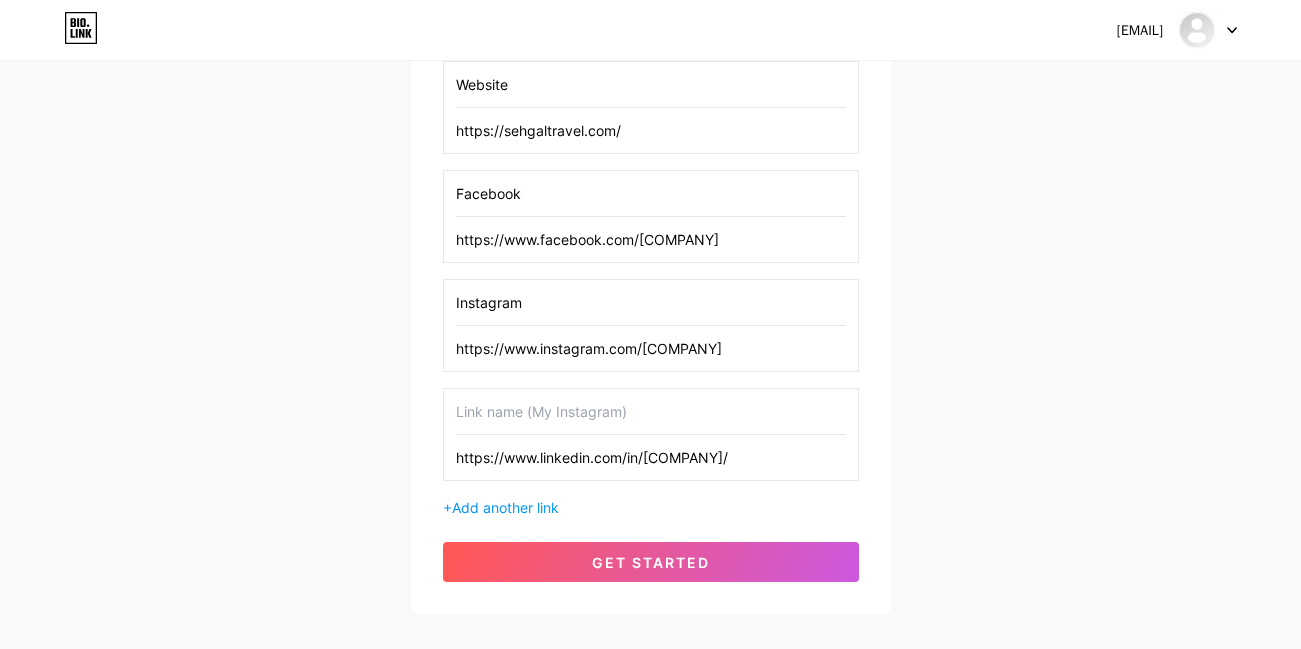 click on "https://www.linkedin.com/in/[COMPANY]/" at bounding box center [651, 457] 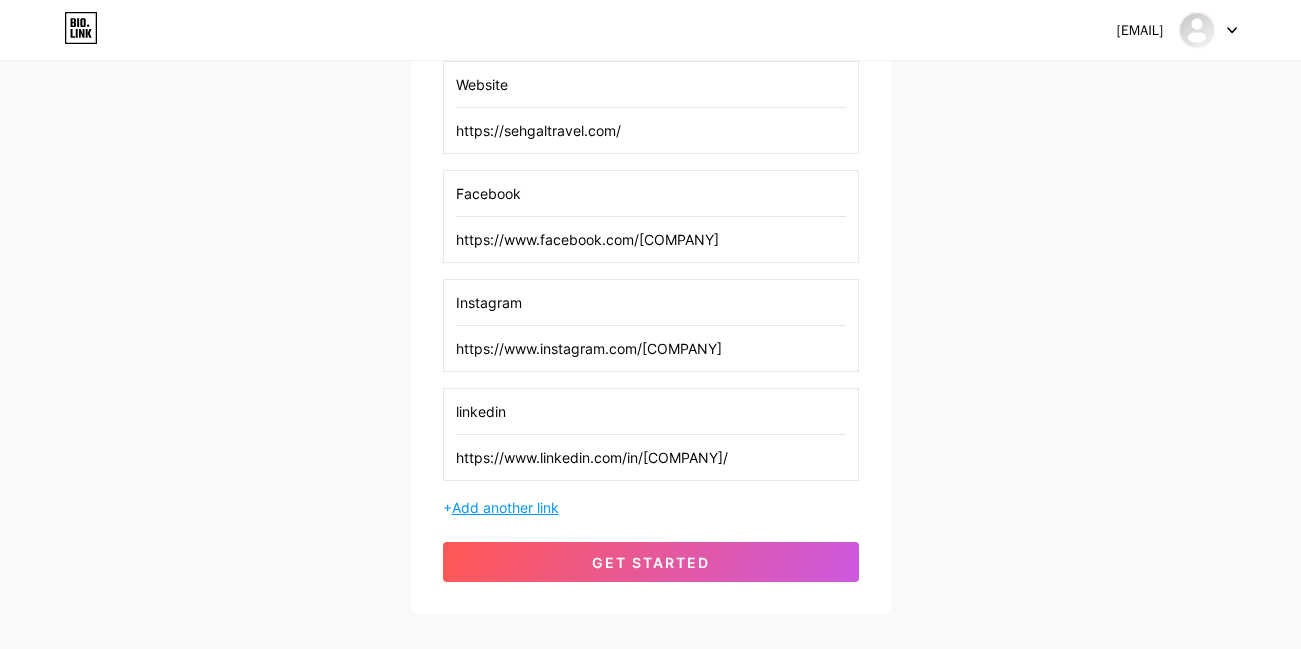 type on "linkedin" 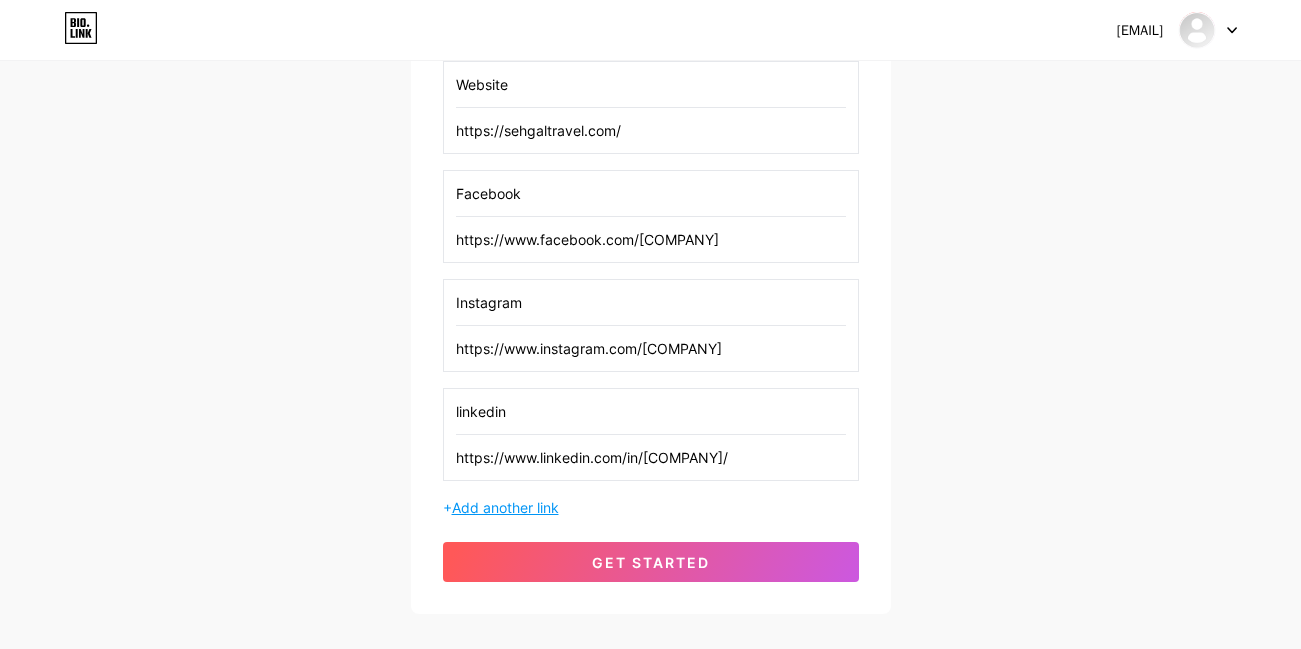 click on "Add another link" at bounding box center [505, 507] 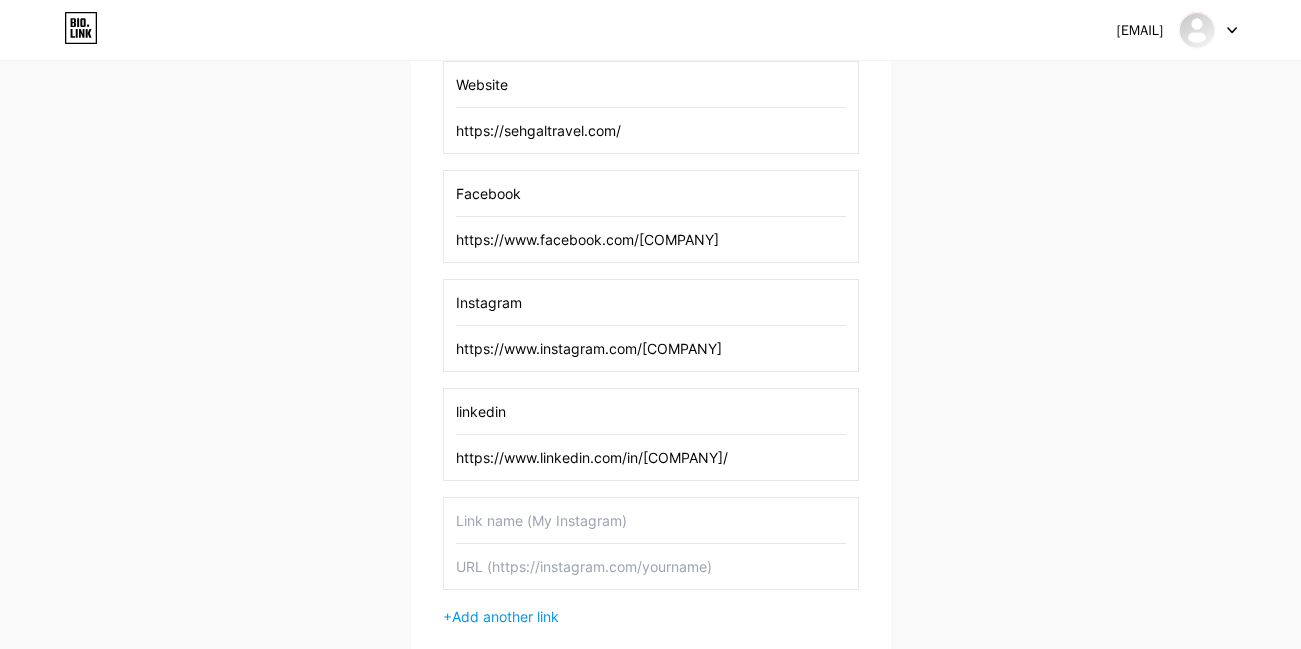 click at bounding box center (651, 566) 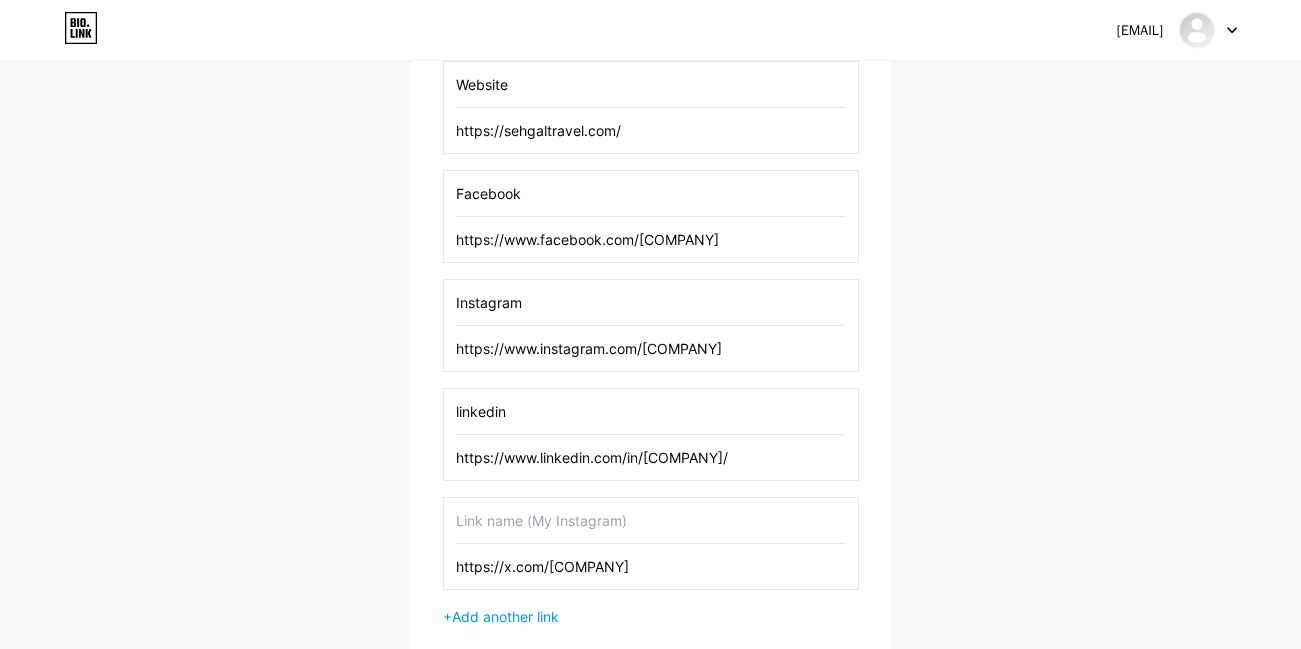 type on "https://x.com/[COMPANY]" 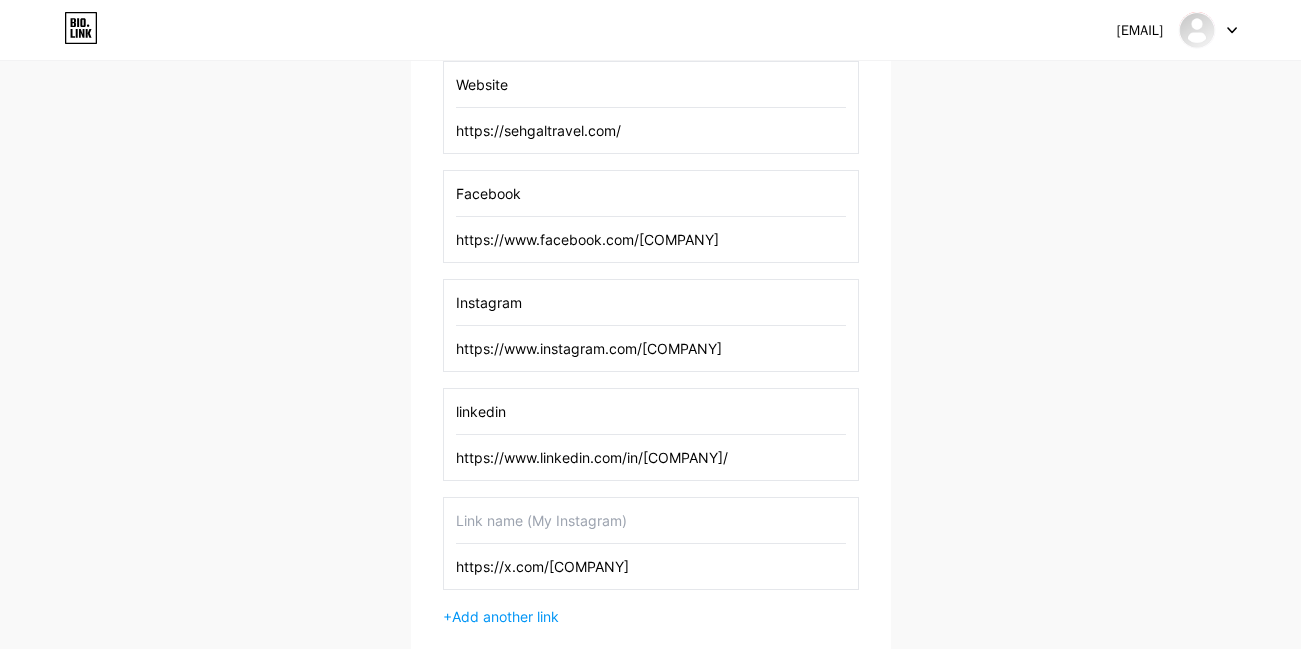 click at bounding box center [651, 520] 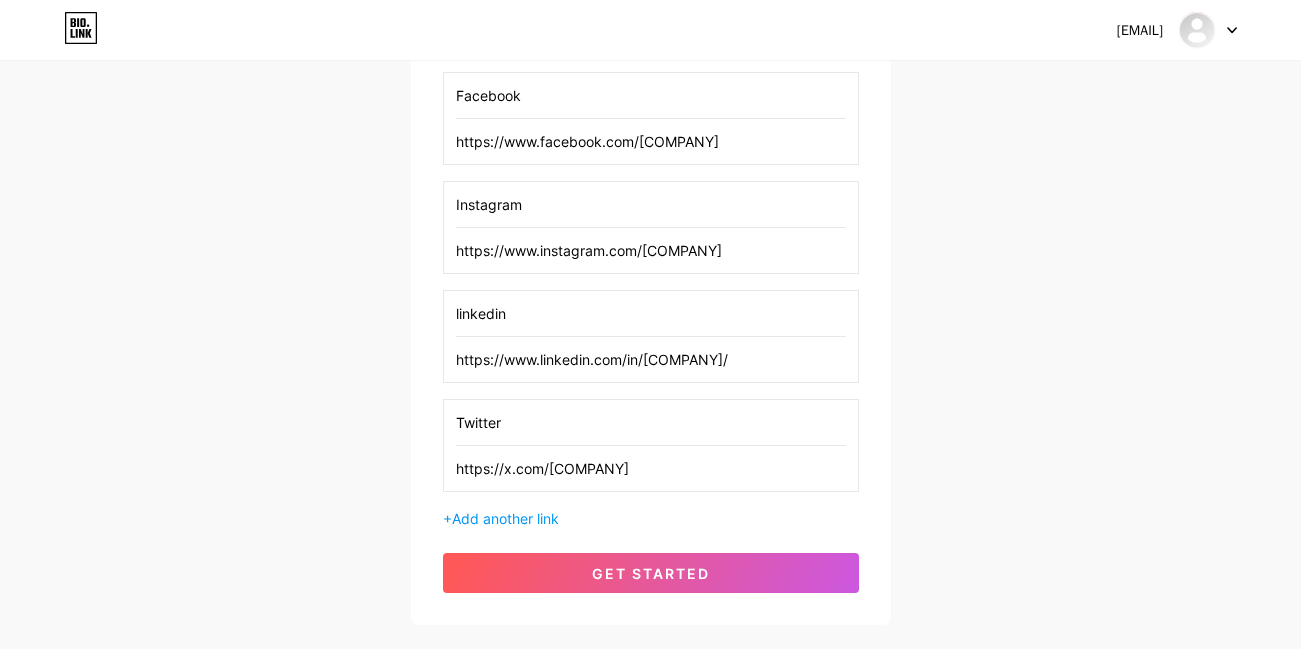 scroll, scrollTop: 580, scrollLeft: 0, axis: vertical 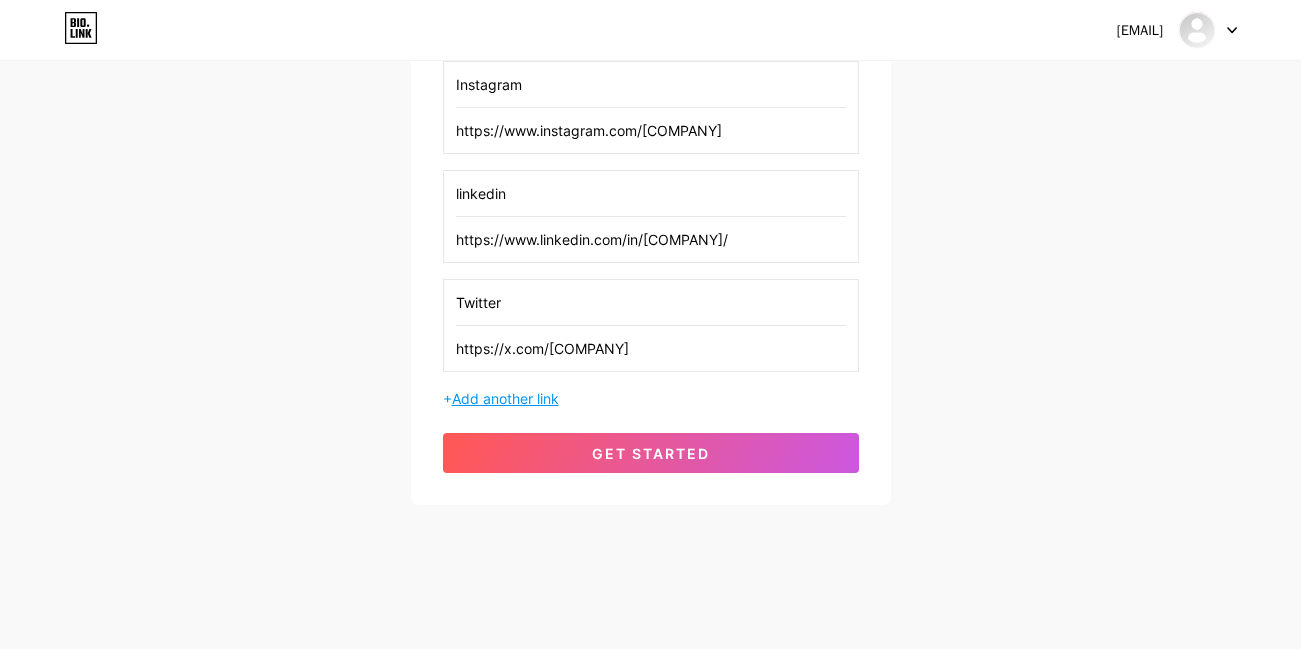 type on "Twitter" 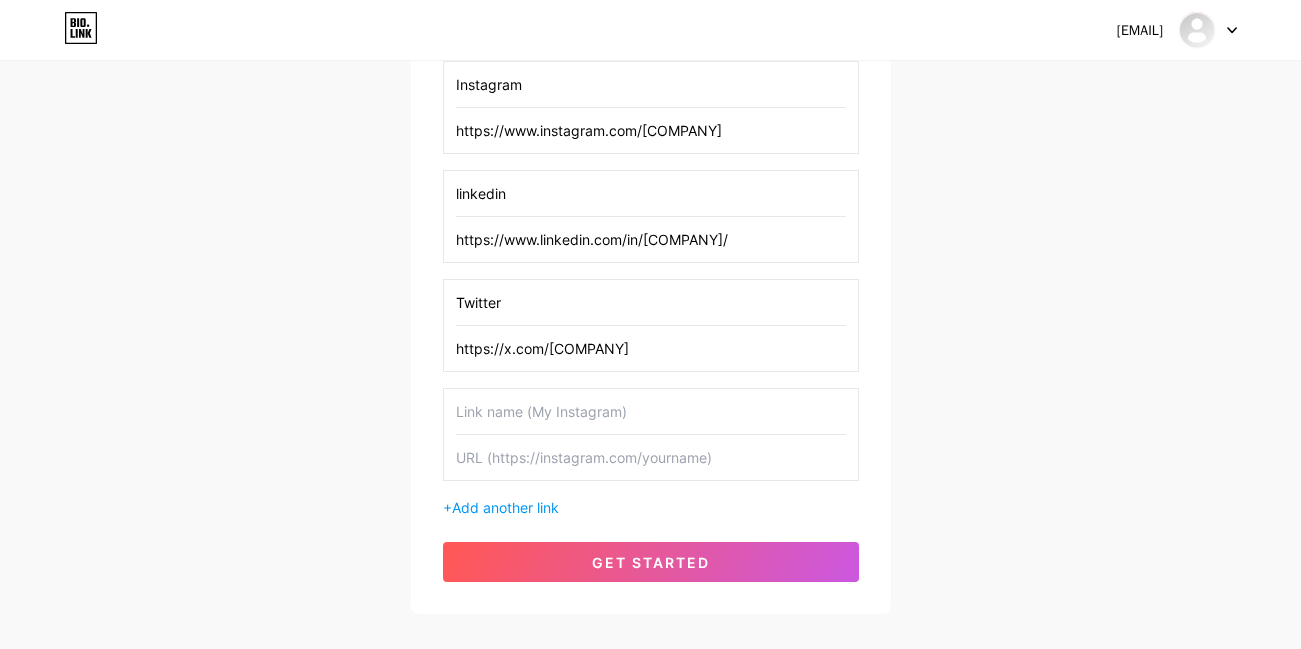 click at bounding box center [651, 457] 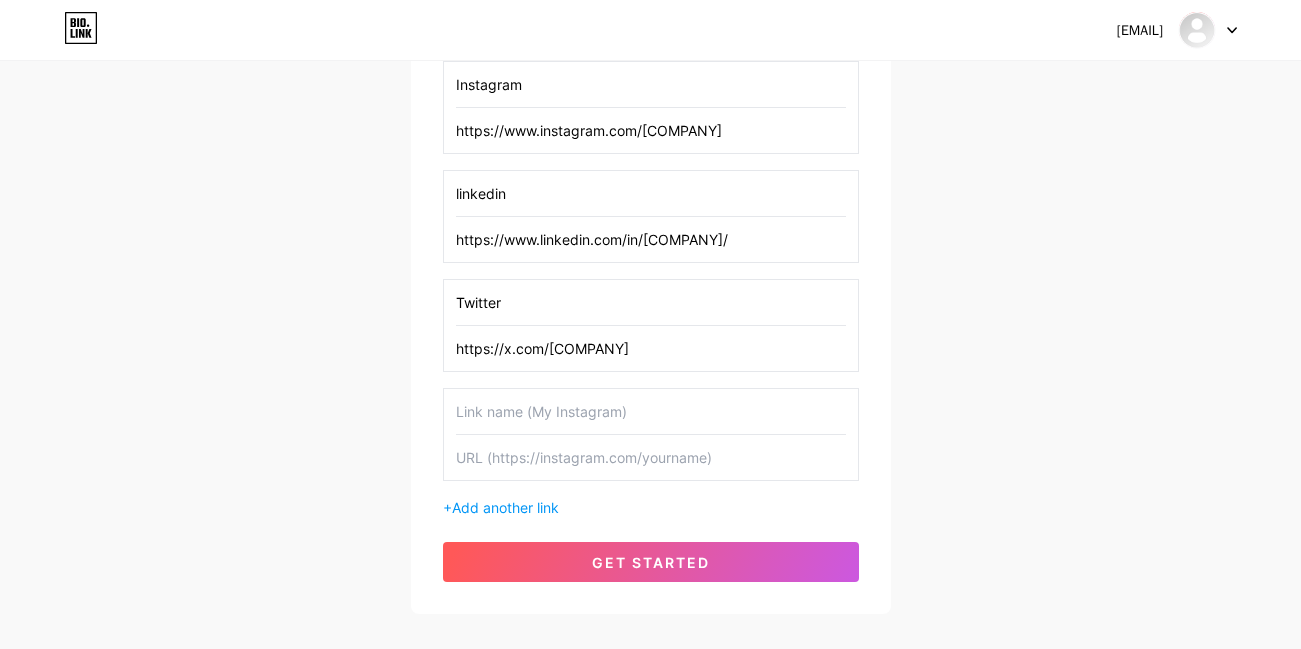 paste on "https://in.pinterest.com/[COMPANY]" 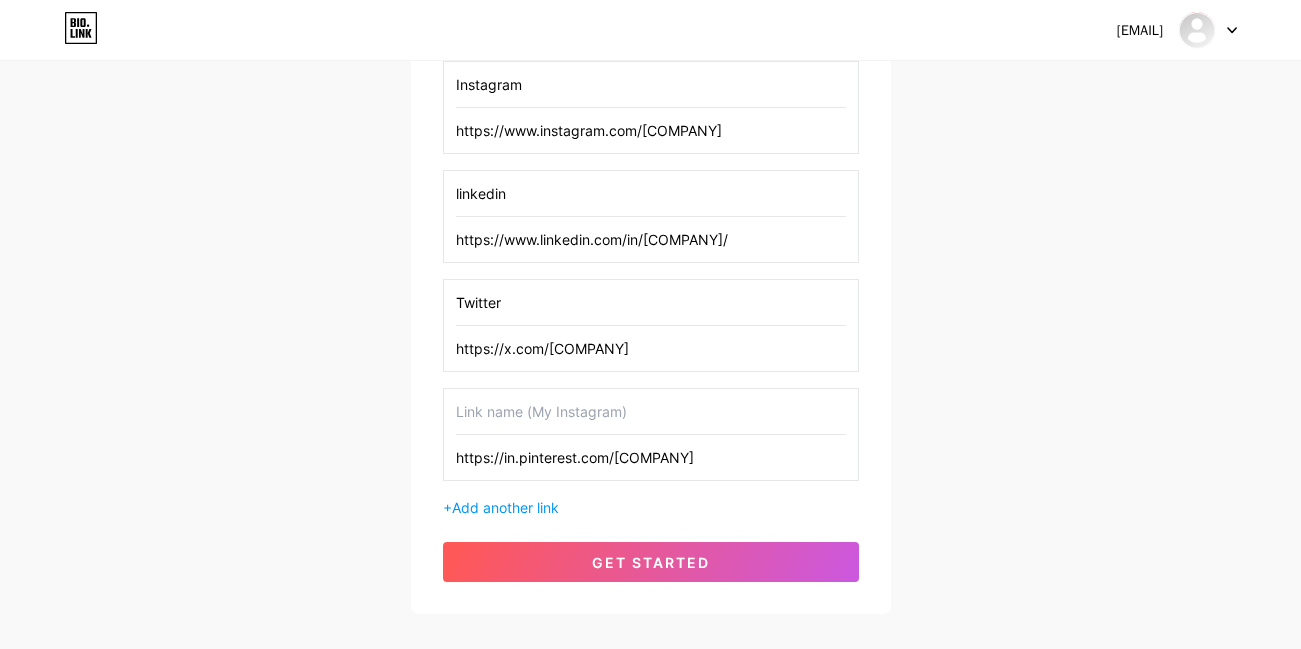 click on "https://in.pinterest.com/[COMPANY]" at bounding box center [651, 457] 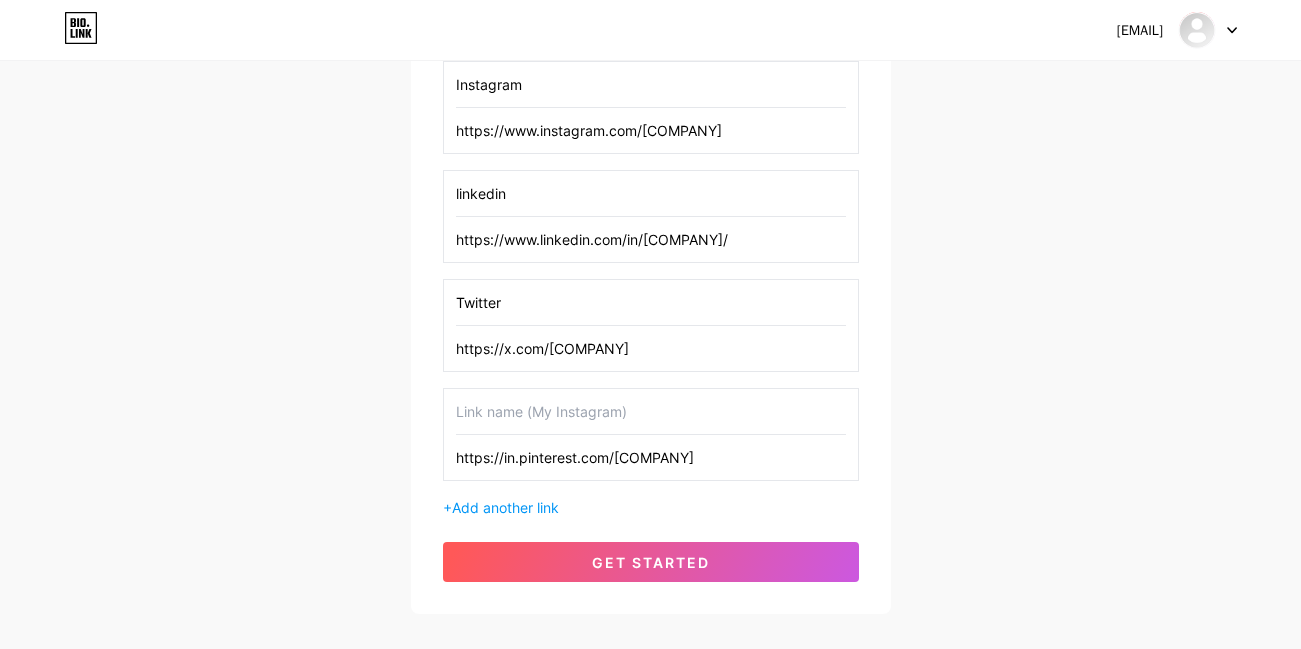 click on "https://in.pinterest.com/[COMPANY]" at bounding box center [651, 457] 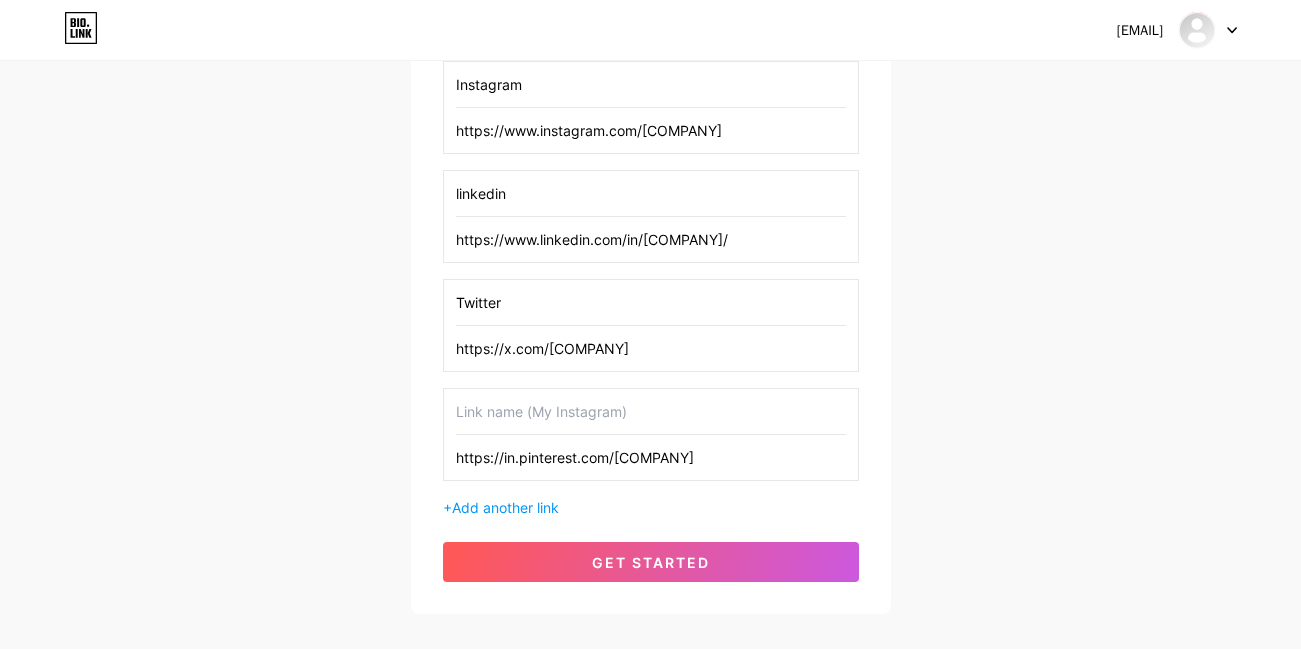 type on "https://in.pinterest.com/[COMPANY]" 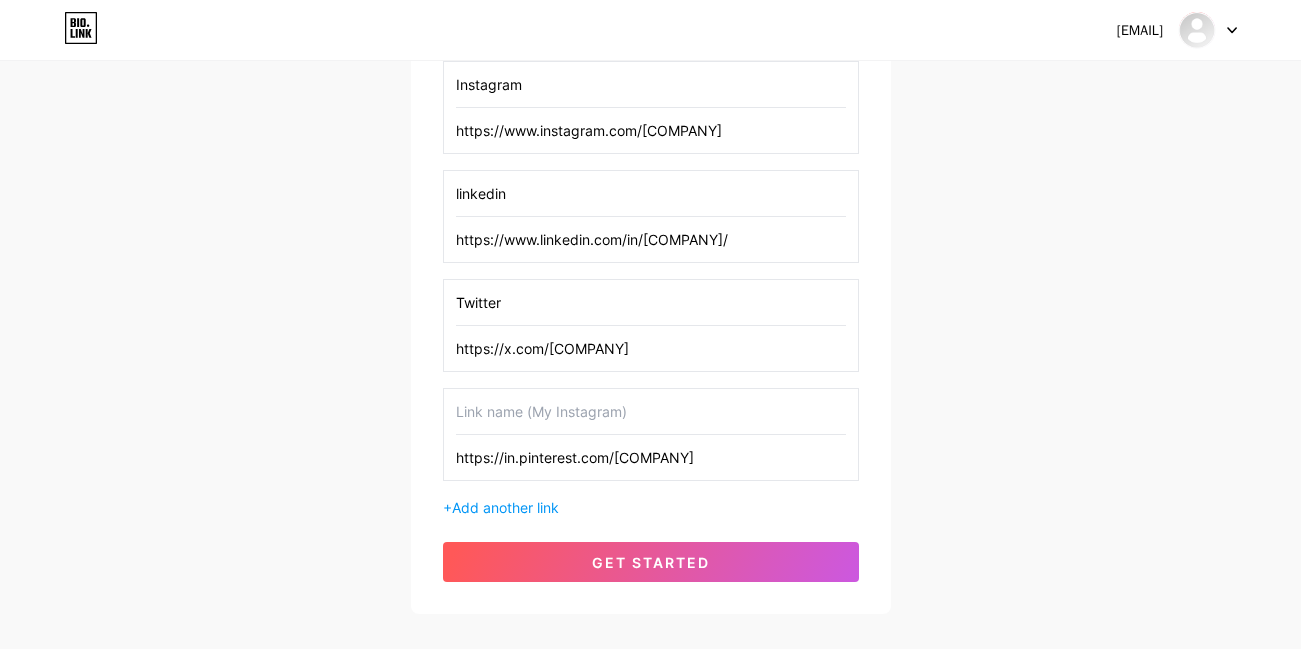 click at bounding box center (651, 411) 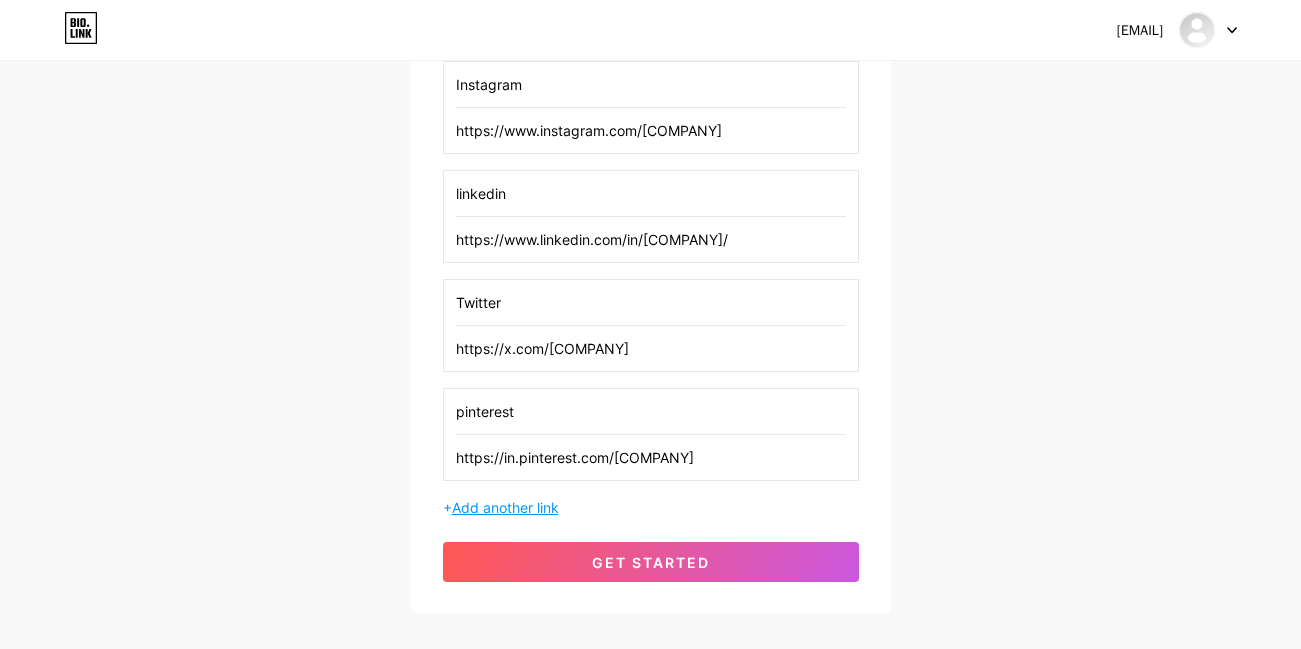 type on "pinterest" 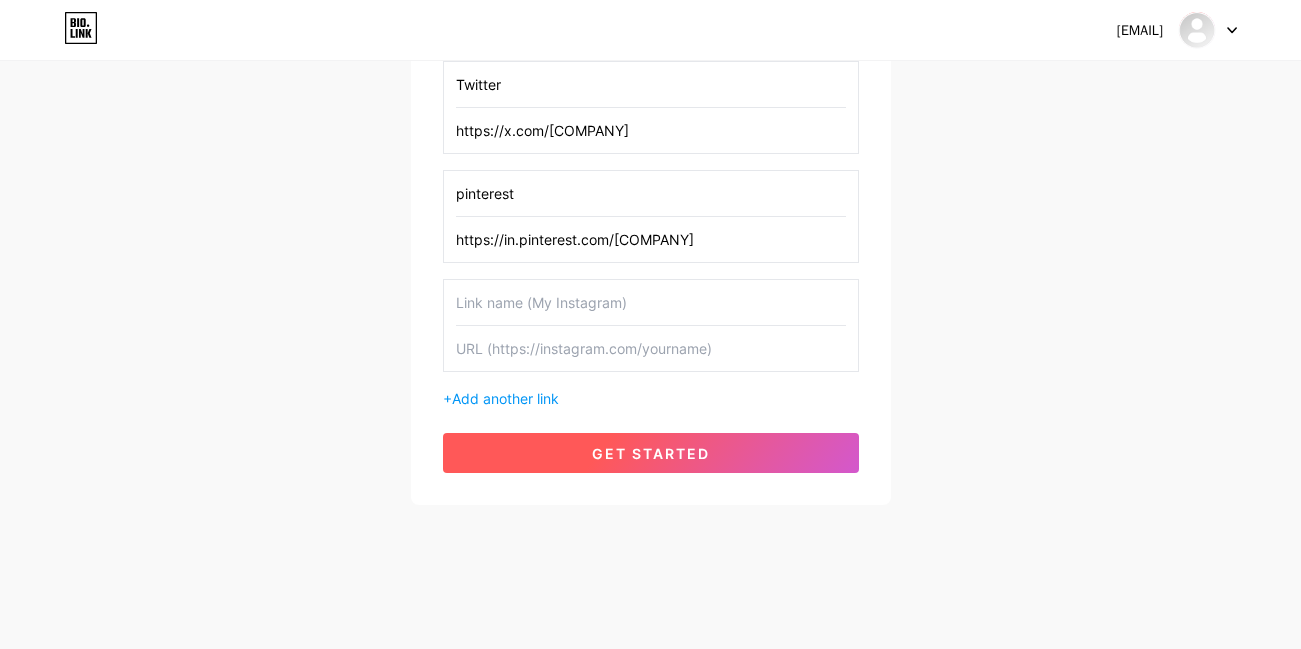click on "get started" at bounding box center (651, 453) 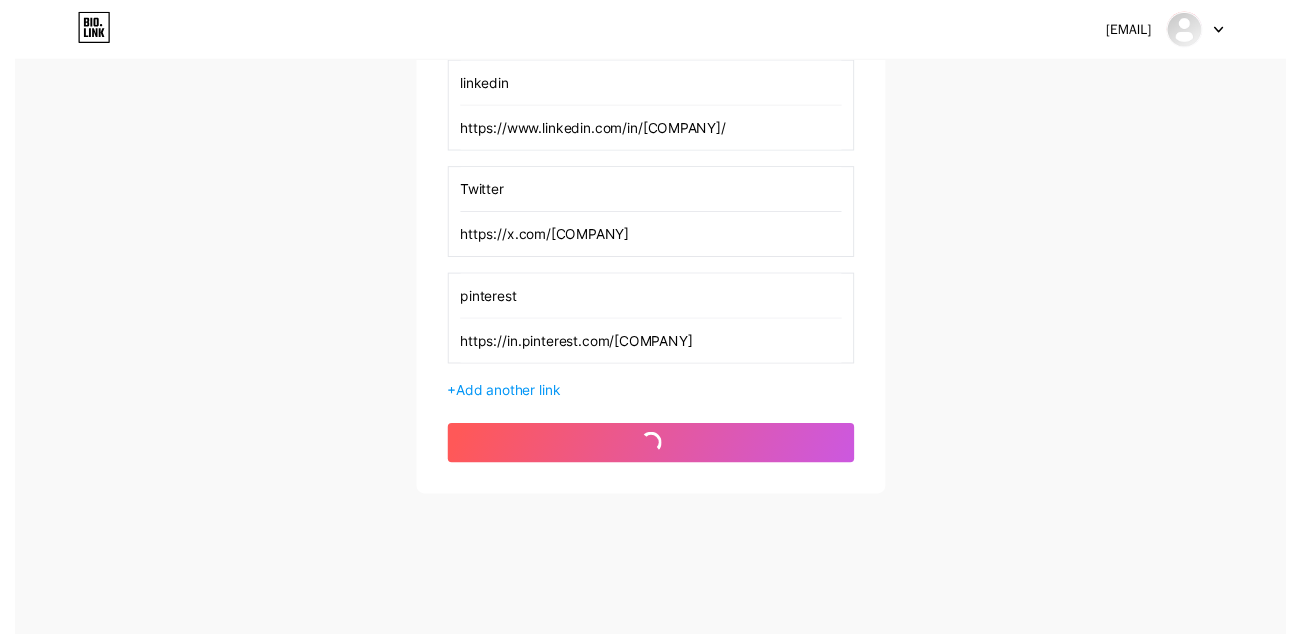 scroll, scrollTop: 0, scrollLeft: 0, axis: both 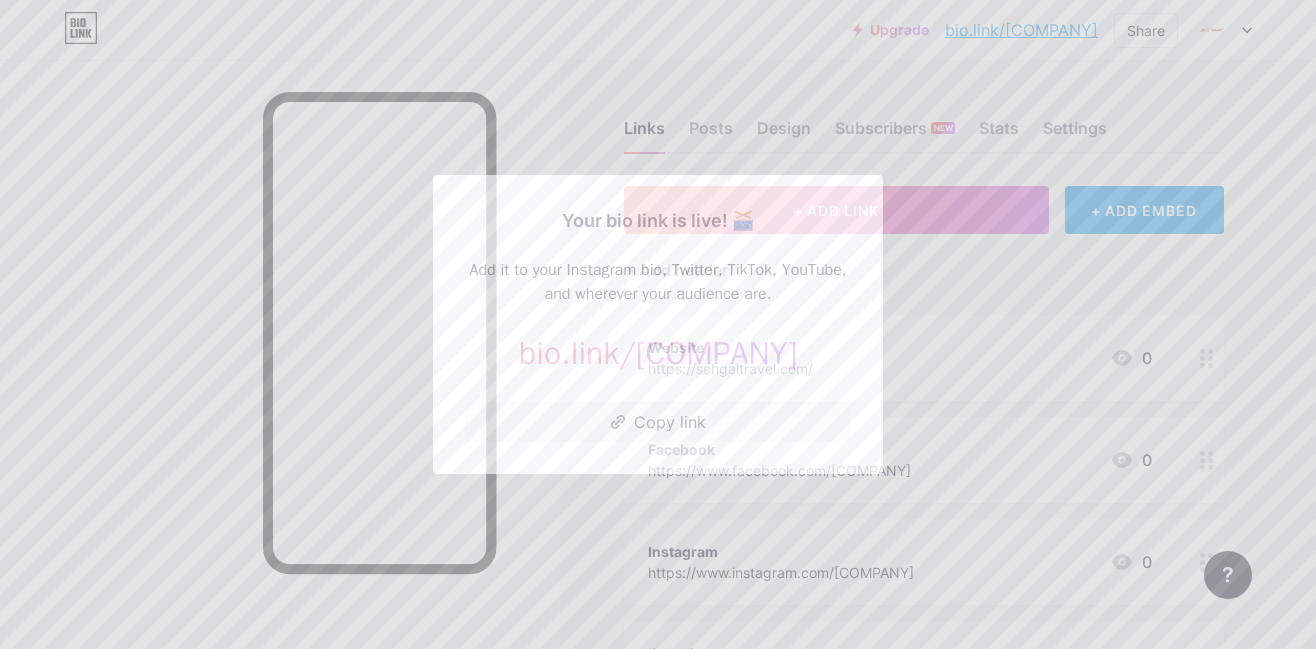 click on "Your bio link is live! 🥁
Add it to your Instagram bio, Twitter, TikTok, YouTube, and wherever your audience are.
bio.link/[COMPANY]   https://bio.link/[COMPANY]      Copy link" at bounding box center (658, 324) 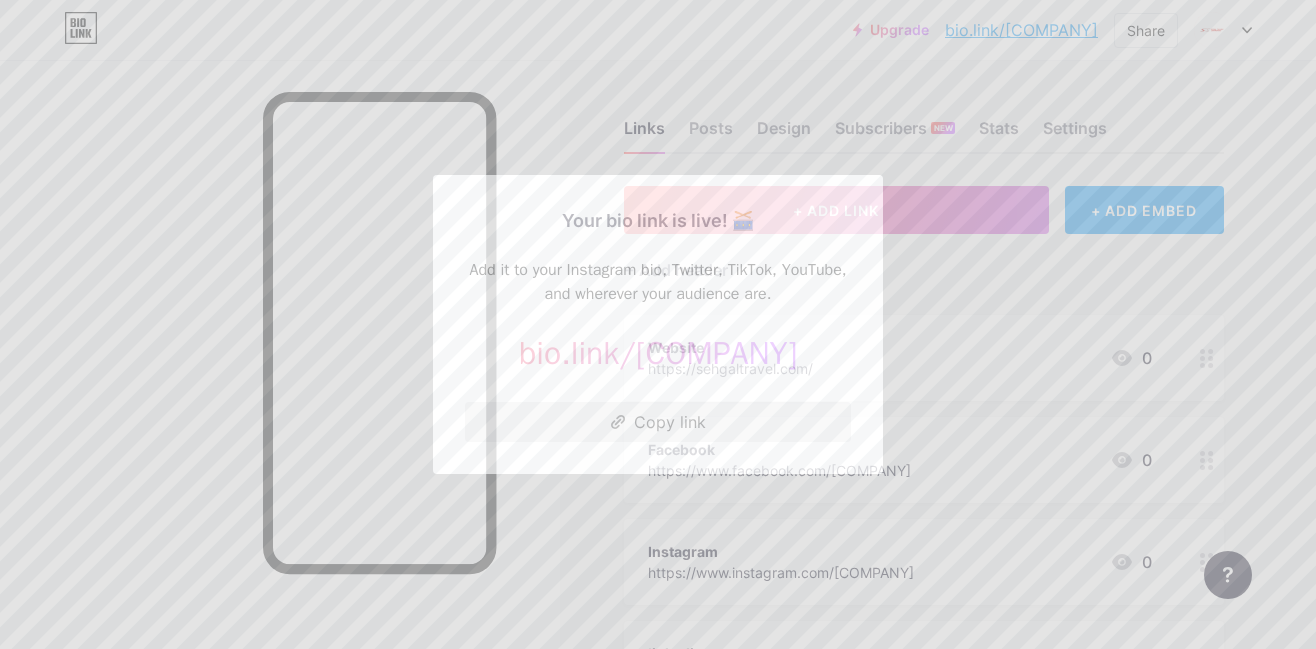 click on "Copy link" at bounding box center (658, 422) 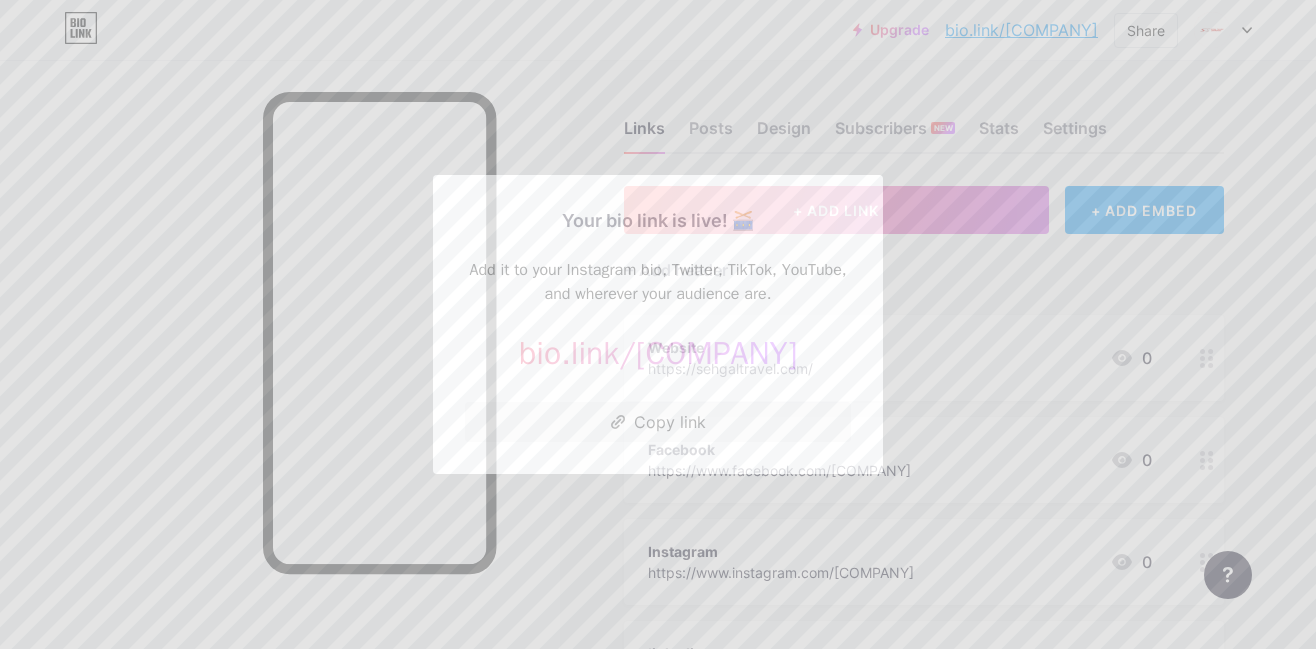 click at bounding box center [658, 324] 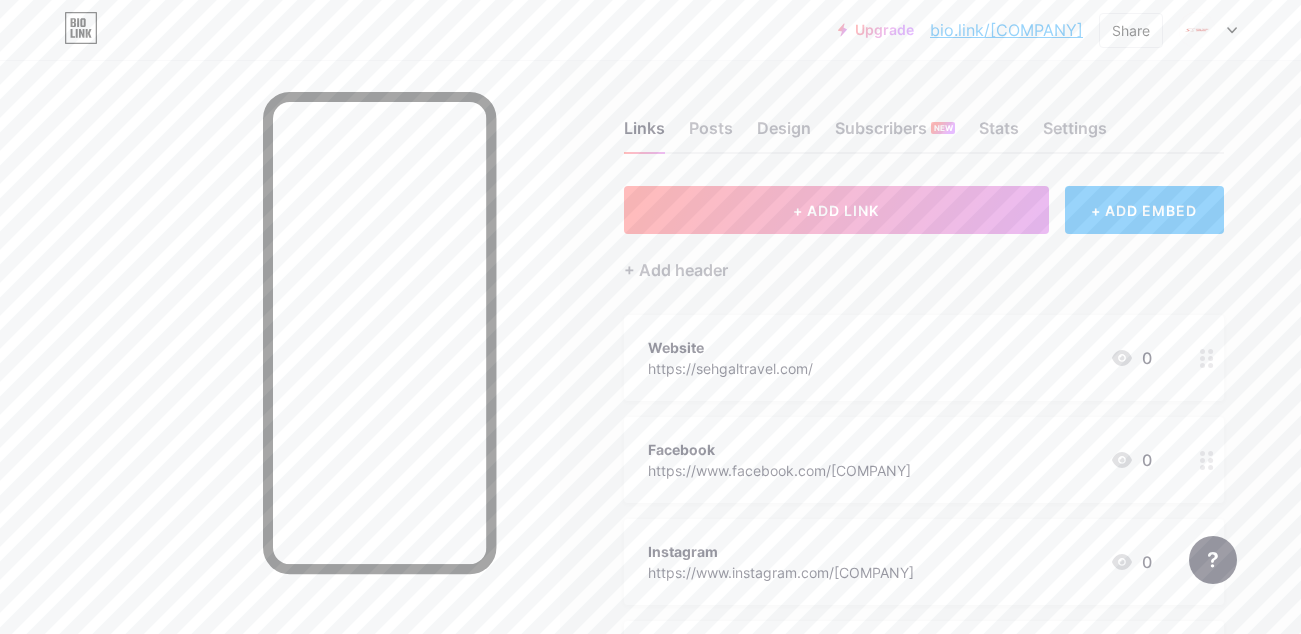 drag, startPoint x: 1024, startPoint y: 290, endPoint x: 146, endPoint y: 312, distance: 878.2756 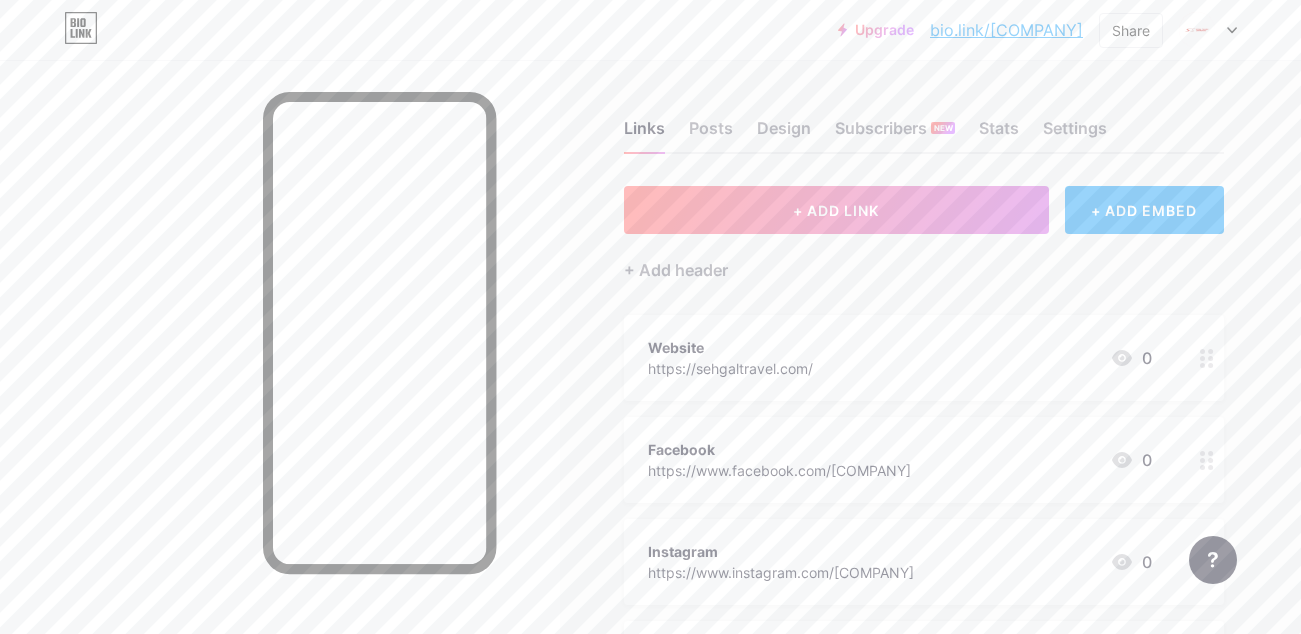 click on "Links
Posts
Design
Subscribers
NEW
Stats
Settings       + ADD LINK     + ADD EMBED
+ Add header
Website
https://sehgaltravel.com/
0
Facebook
https://www.facebook.com/[COMPANY]
0
Instagram
https://www.instagram.com/[COMPANY]
0
linkedin
https://www.linkedin.com/in/[COMPANY]/
0
Twitter
https://x.com/[COMPANY]
0
pinterest
https://in.pinterest.com/[COMPANY]
0
SOCIALS     + Add socials" at bounding box center [654, 572] 